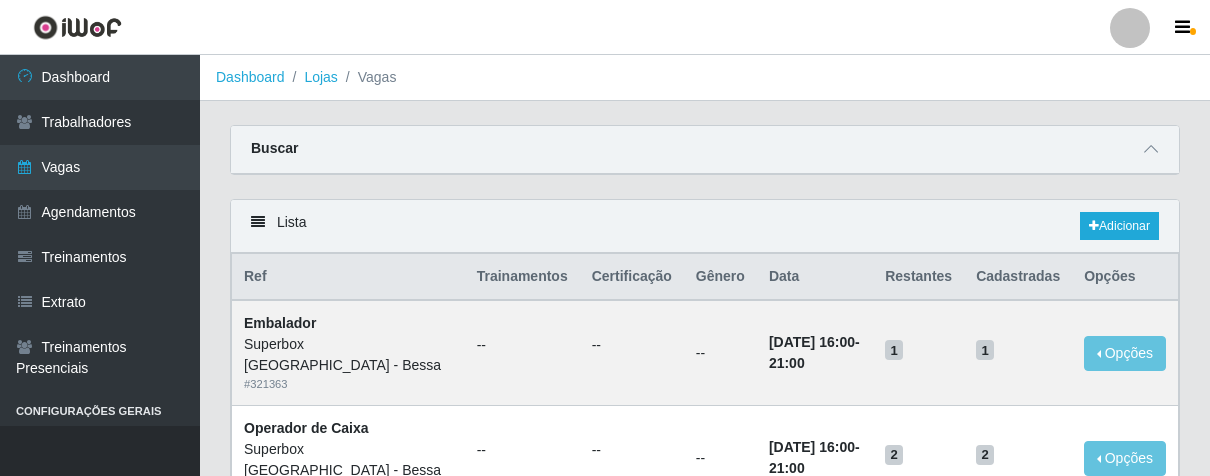 scroll, scrollTop: 1000, scrollLeft: 0, axis: vertical 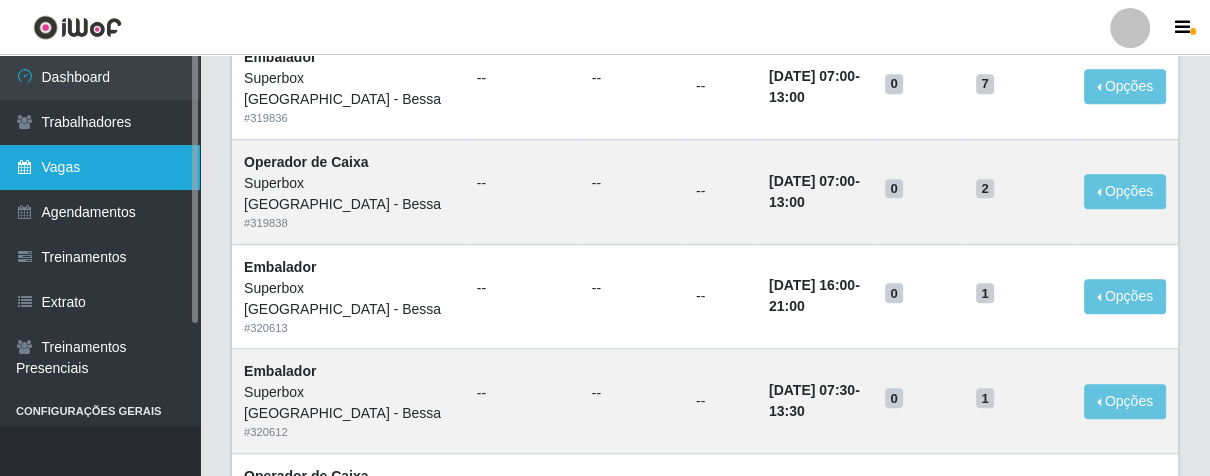 click on "Vagas" at bounding box center (100, 167) 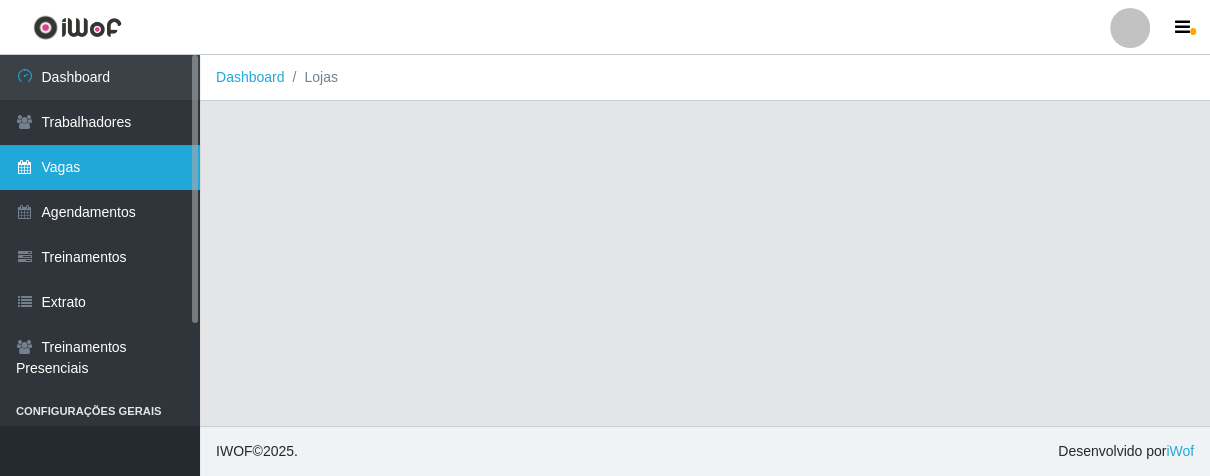 scroll, scrollTop: 0, scrollLeft: 0, axis: both 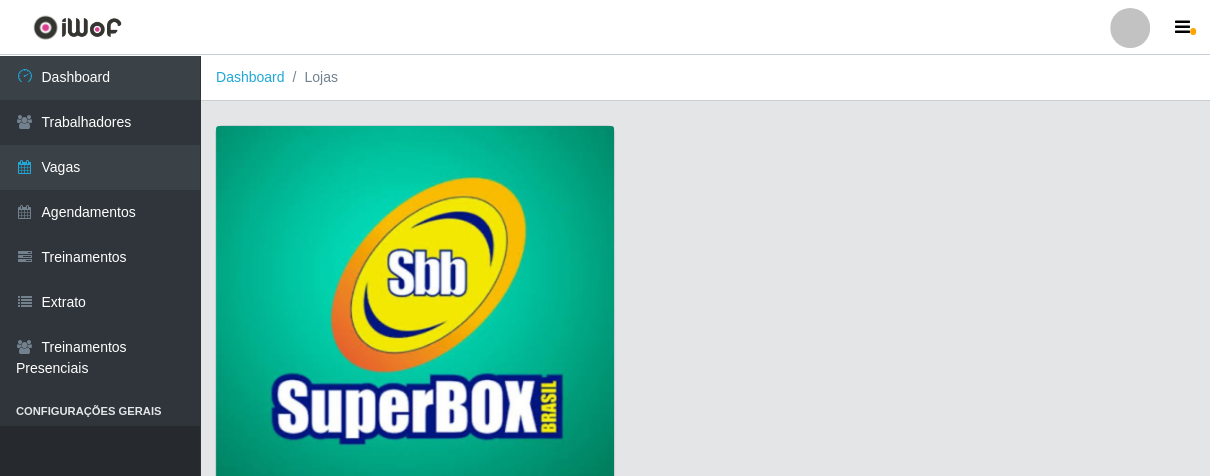 click at bounding box center [415, 307] 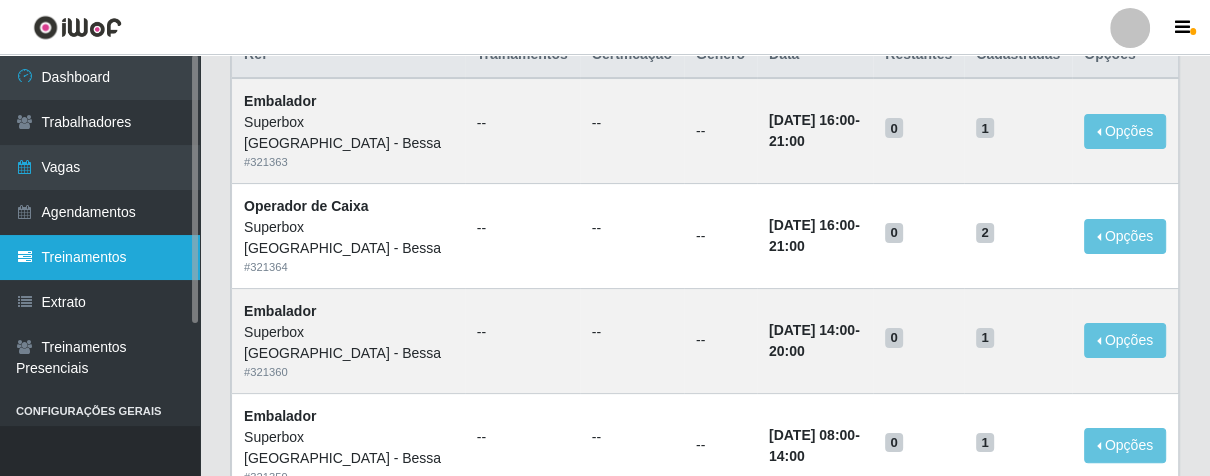scroll, scrollTop: 111, scrollLeft: 0, axis: vertical 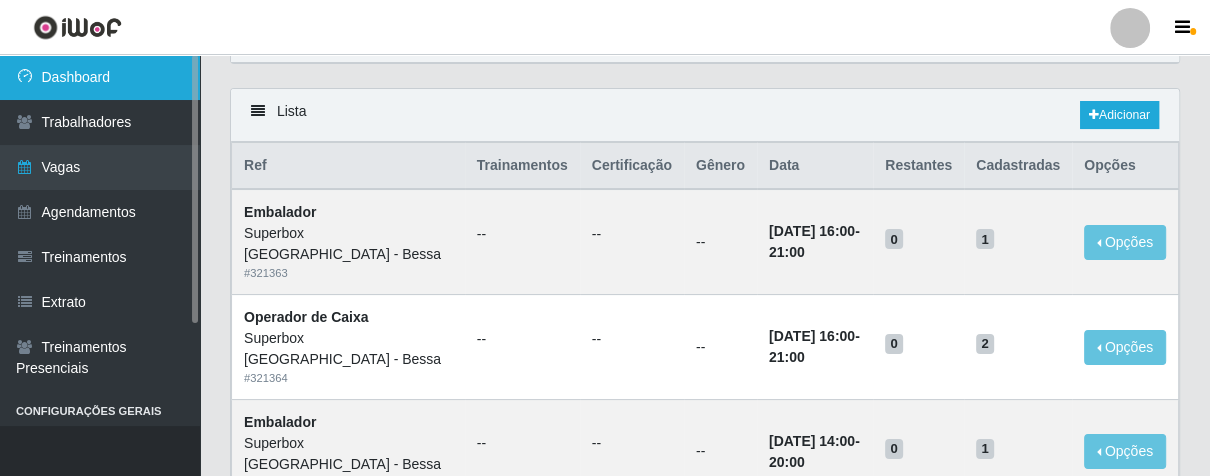 click on "Dashboard" at bounding box center [100, 77] 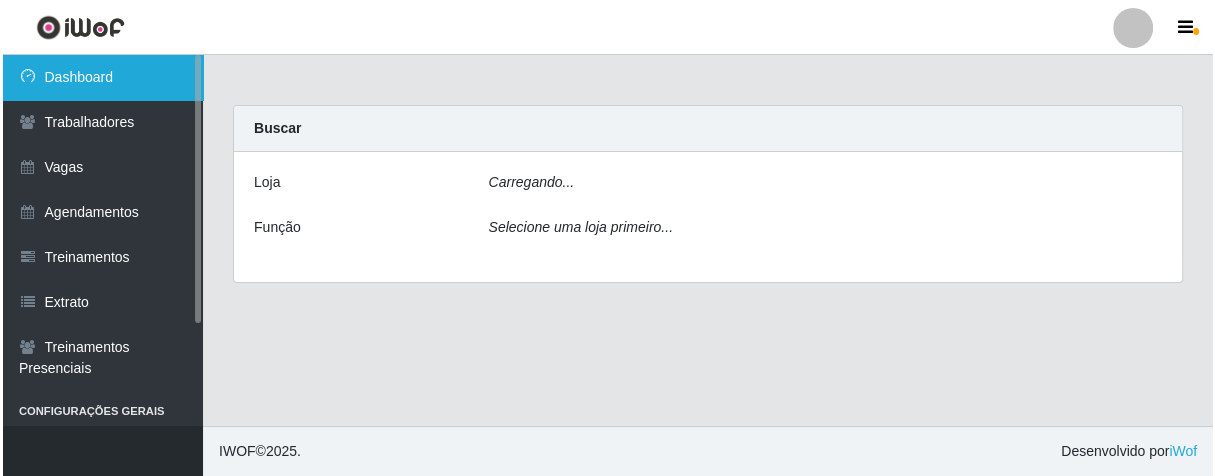 scroll, scrollTop: 0, scrollLeft: 0, axis: both 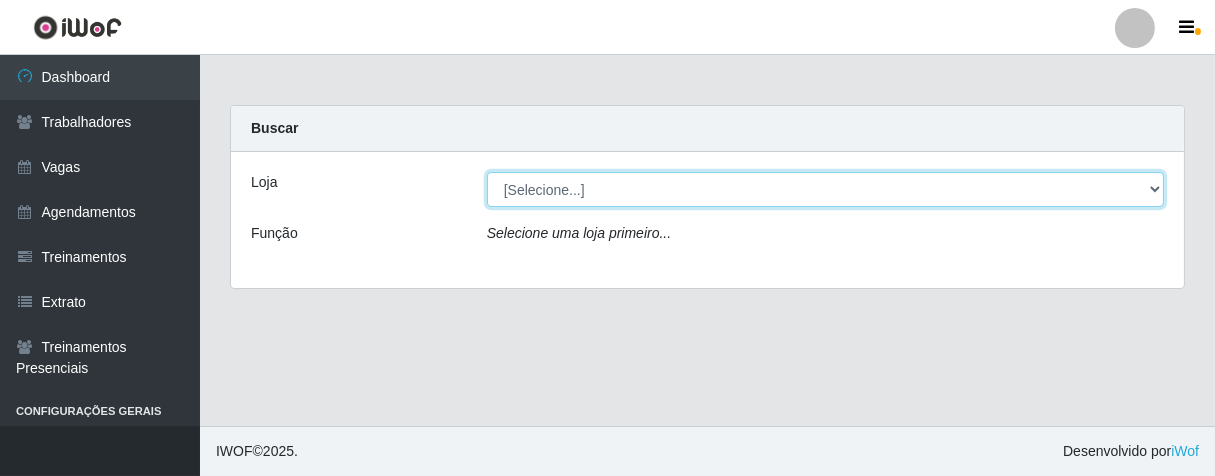click on "[Selecione...] Superbox [GEOGRAPHIC_DATA] - Bessa" at bounding box center [825, 189] 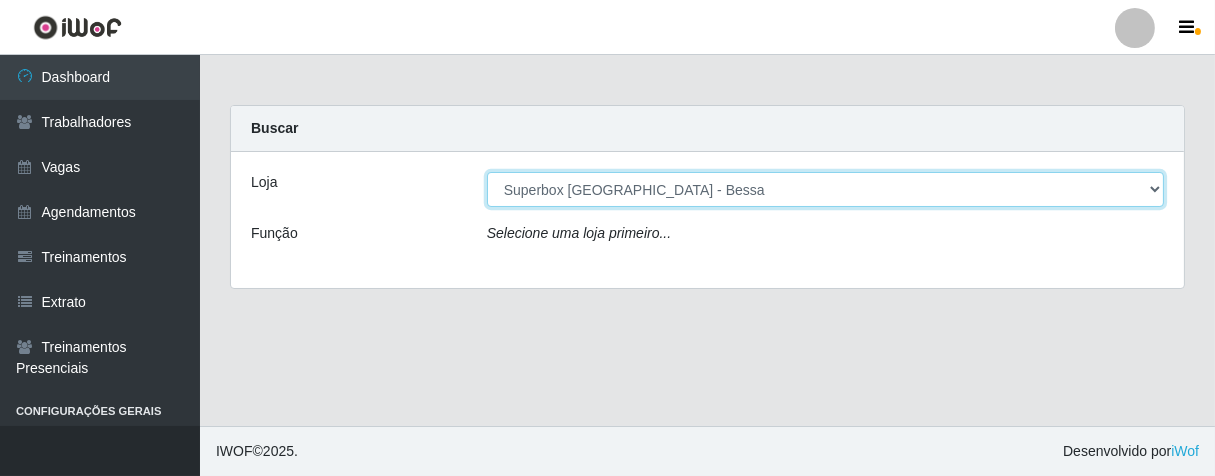 click on "[Selecione...] Superbox [GEOGRAPHIC_DATA] - Bessa" at bounding box center (825, 189) 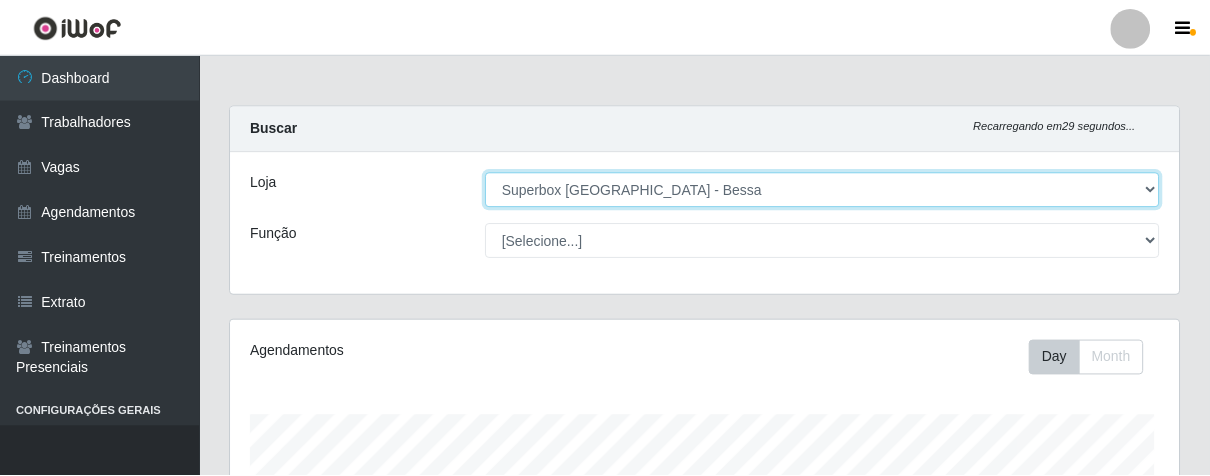 scroll, scrollTop: 555, scrollLeft: 0, axis: vertical 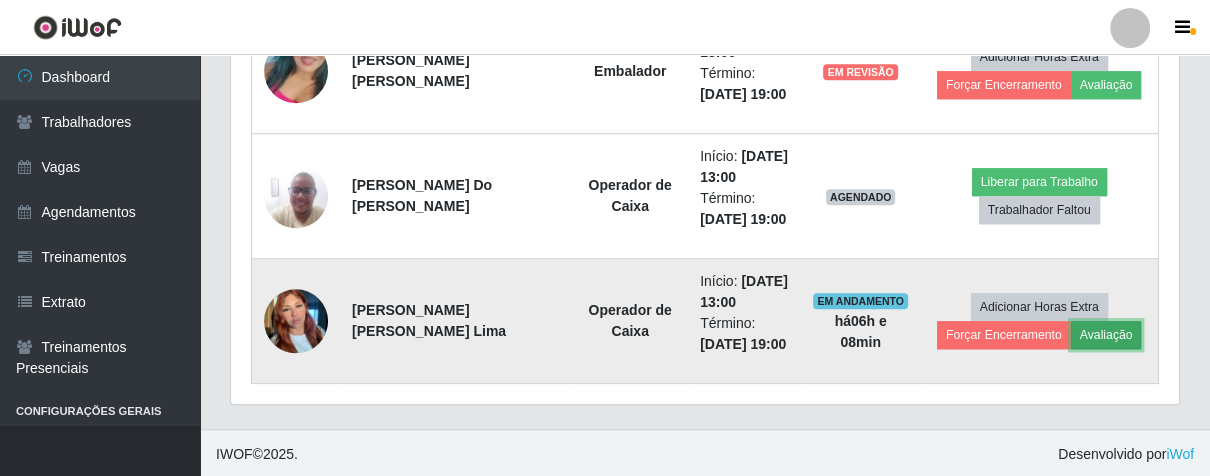 click on "Avaliação" at bounding box center (1106, 335) 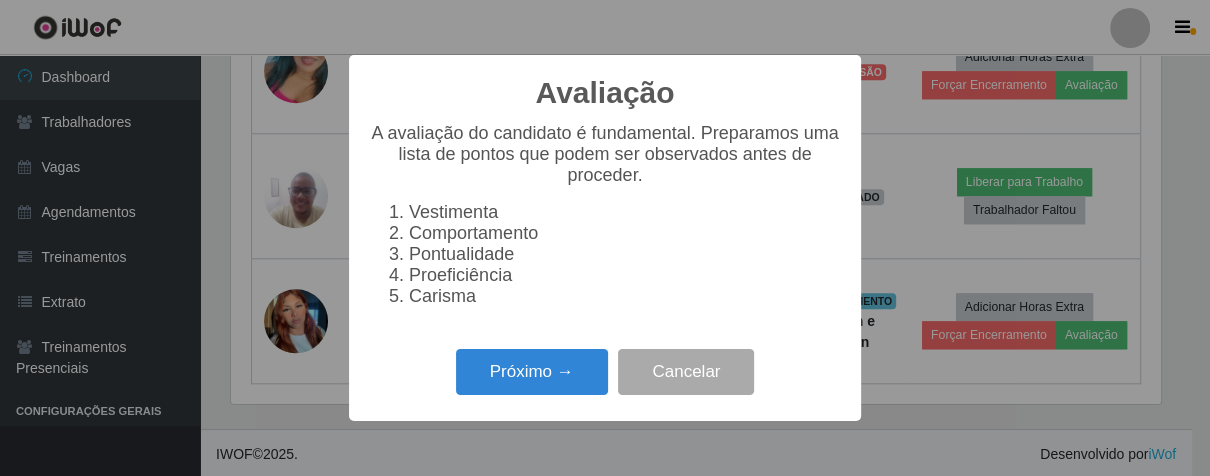 scroll, scrollTop: 999584, scrollLeft: 999064, axis: both 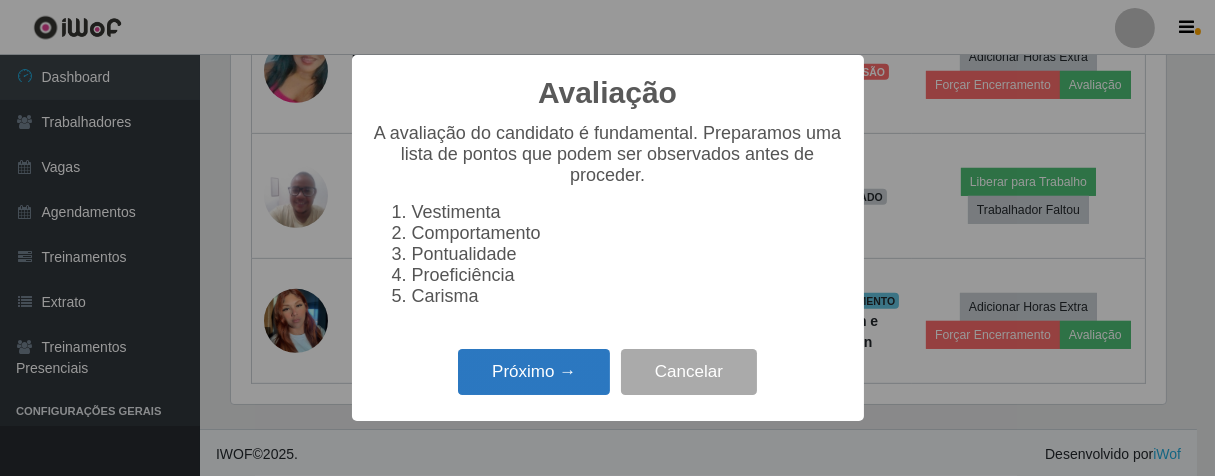 drag, startPoint x: 528, startPoint y: 425, endPoint x: 544, endPoint y: 374, distance: 53.450912 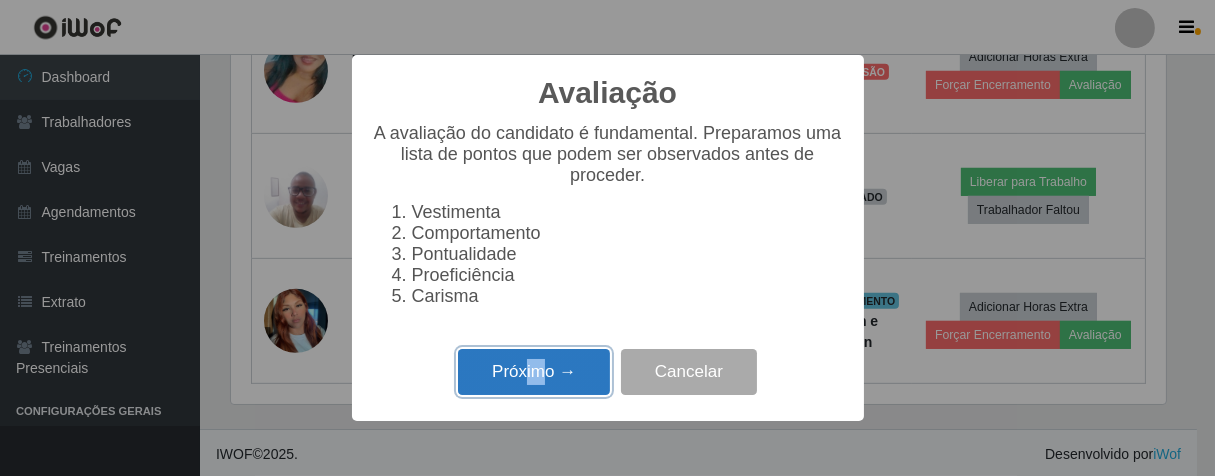 click on "Próximo →" at bounding box center (534, 372) 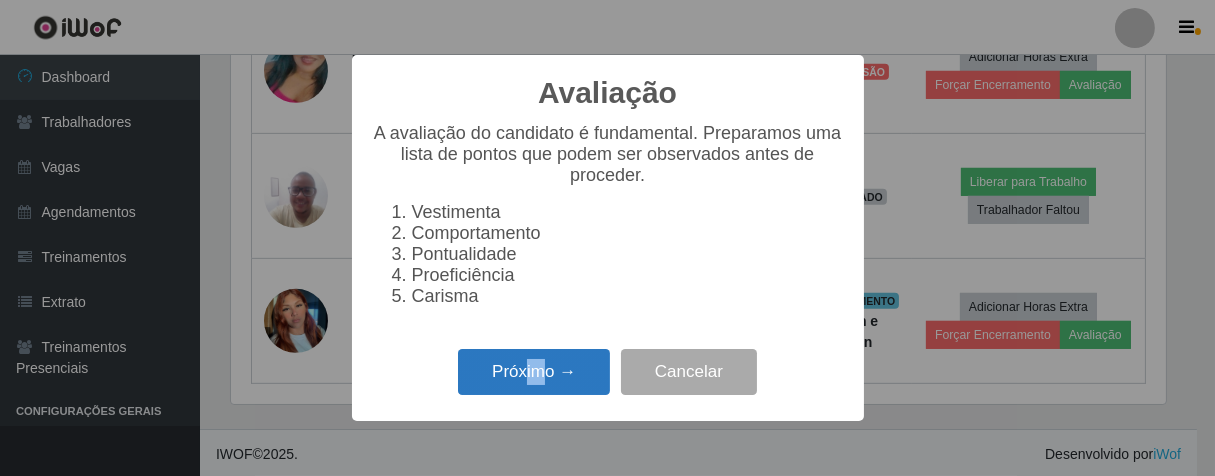 scroll, scrollTop: 999584, scrollLeft: 999064, axis: both 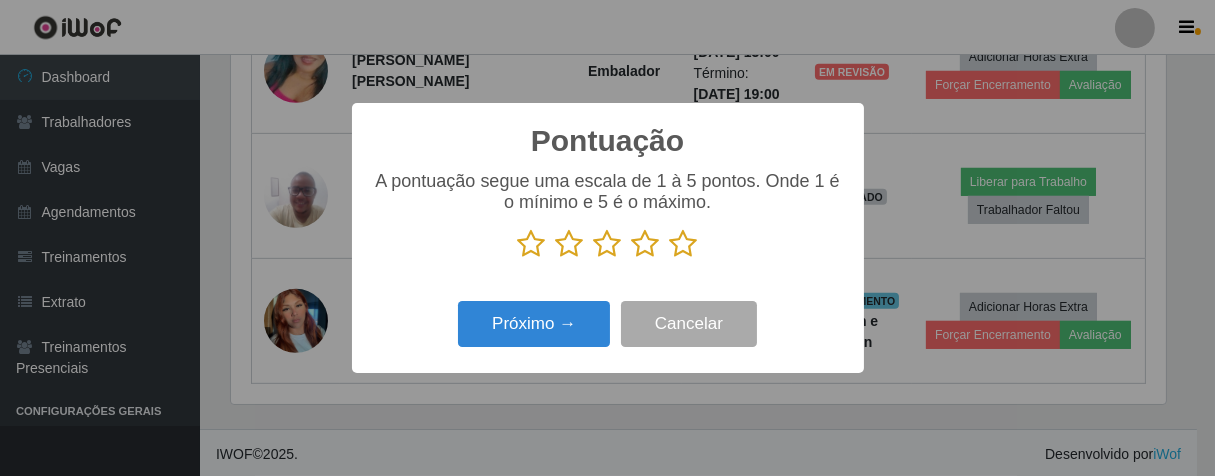 click at bounding box center (646, 244) 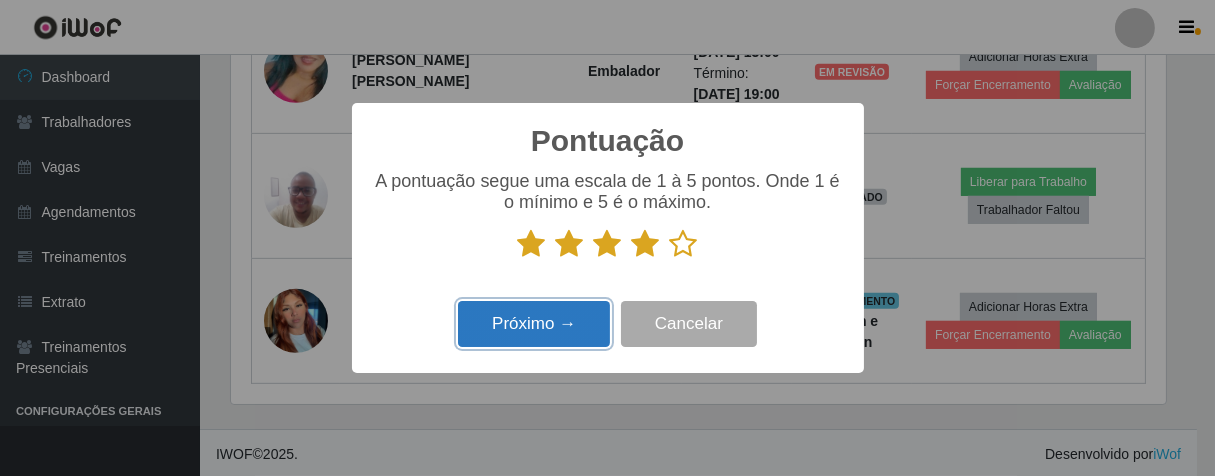 click on "Próximo →" at bounding box center [534, 324] 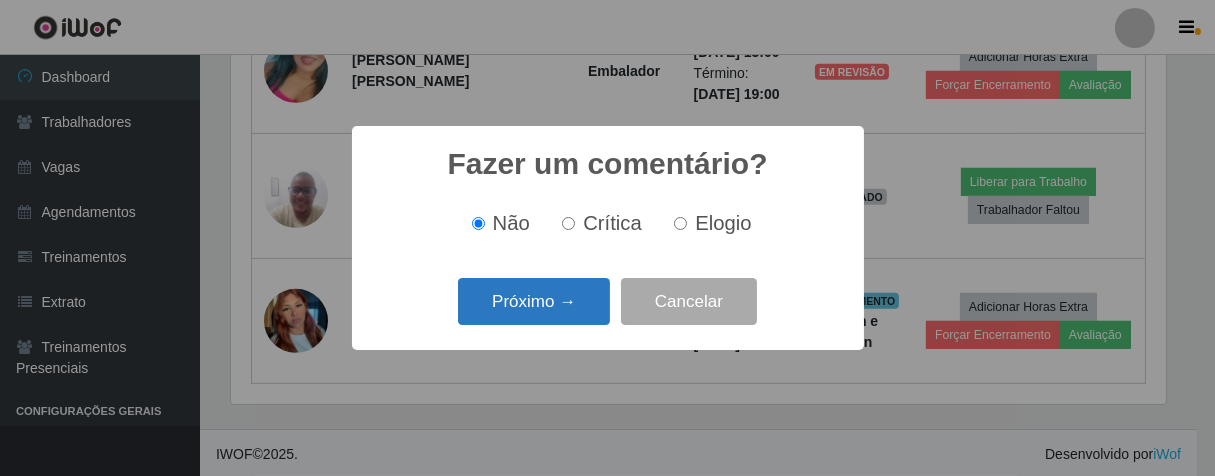 click on "Próximo →" at bounding box center [534, 301] 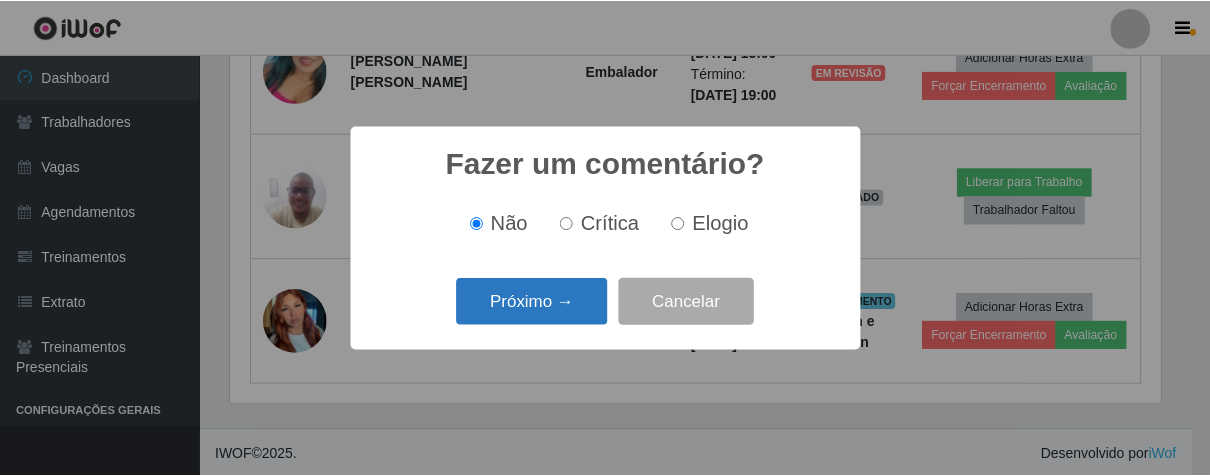 scroll, scrollTop: 999584, scrollLeft: 999064, axis: both 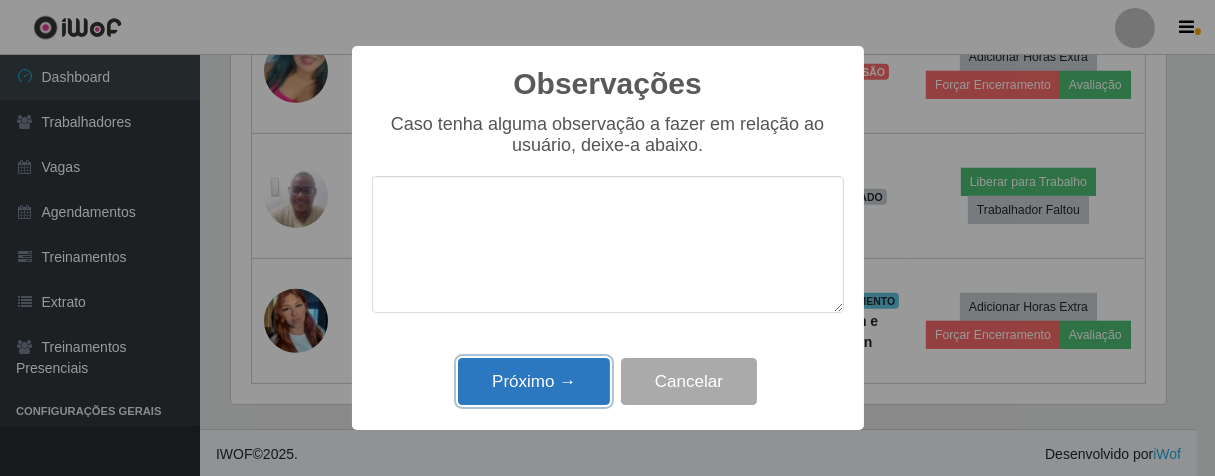 click on "Próximo →" at bounding box center (534, 381) 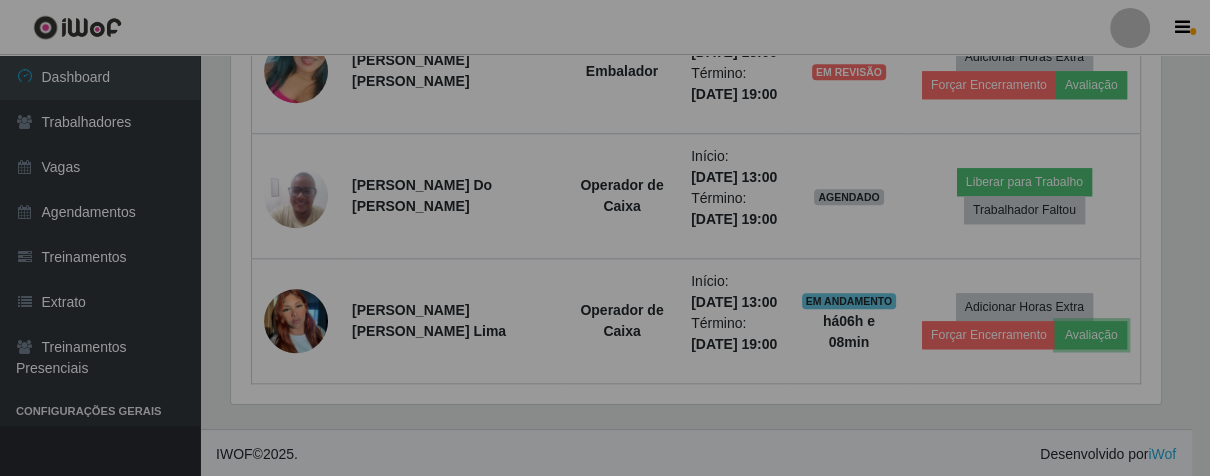 scroll, scrollTop: 999584, scrollLeft: 999051, axis: both 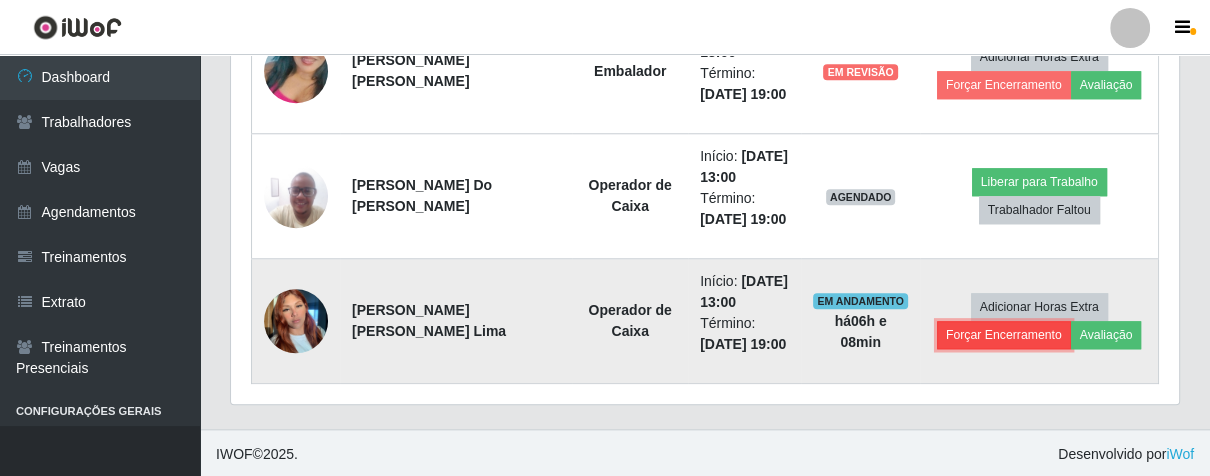 click on "Forçar Encerramento" at bounding box center [1004, 335] 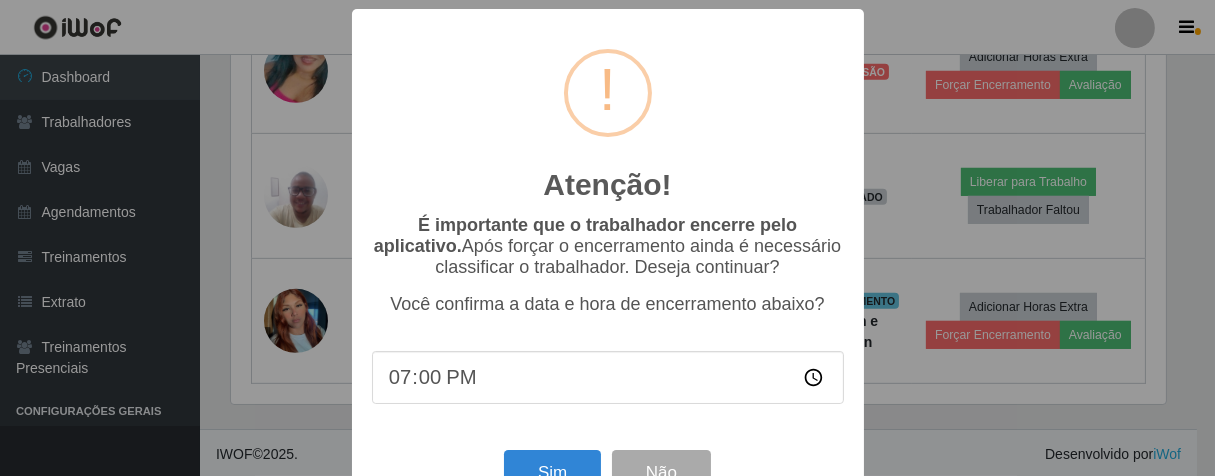 scroll, scrollTop: 999584, scrollLeft: 999064, axis: both 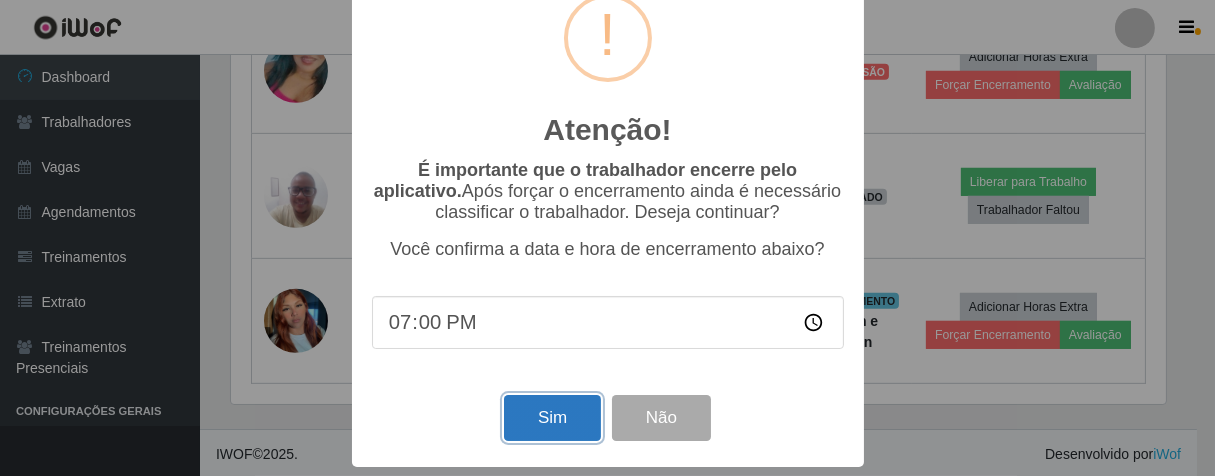 click on "Sim" at bounding box center (552, 418) 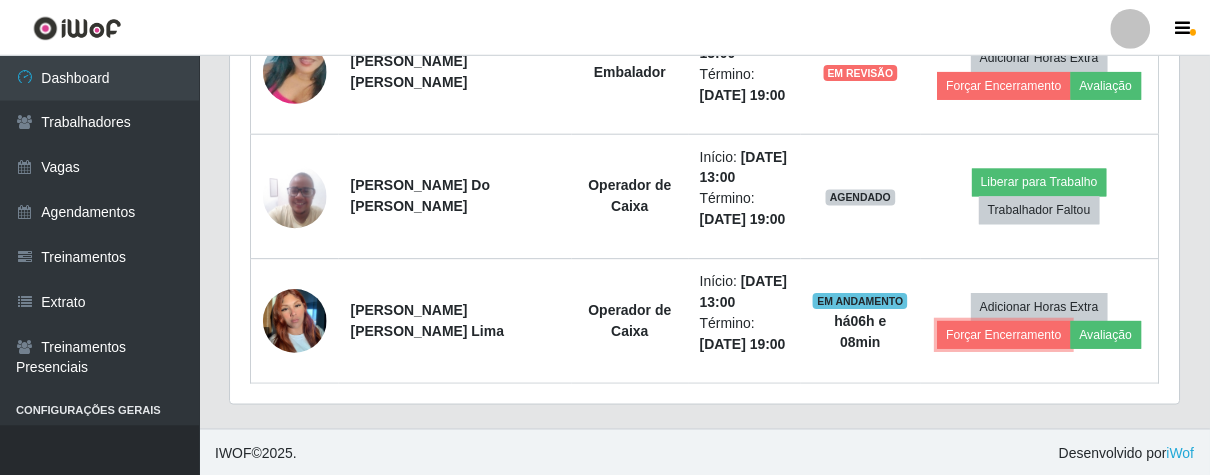 scroll, scrollTop: 999584, scrollLeft: 999051, axis: both 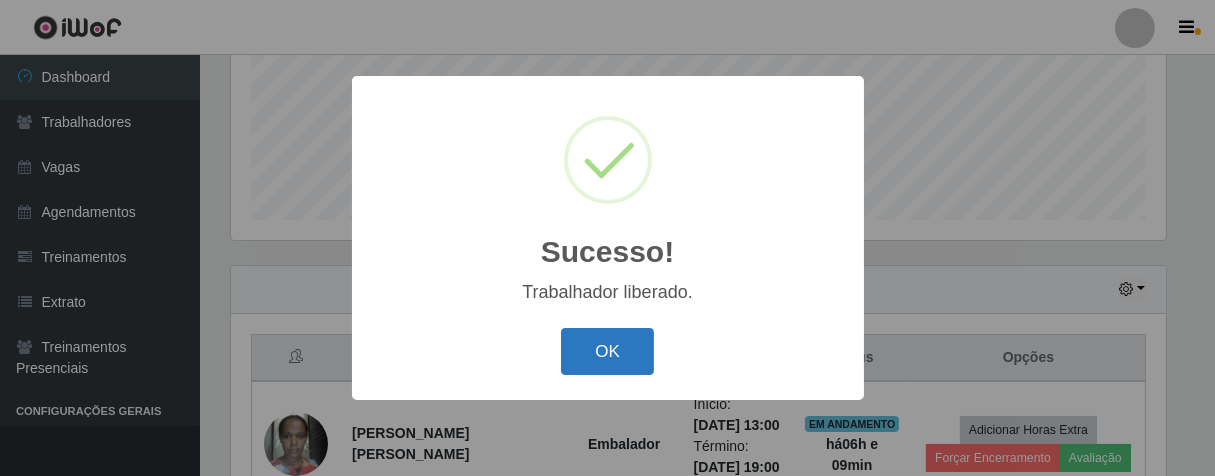 click on "OK" at bounding box center [607, 351] 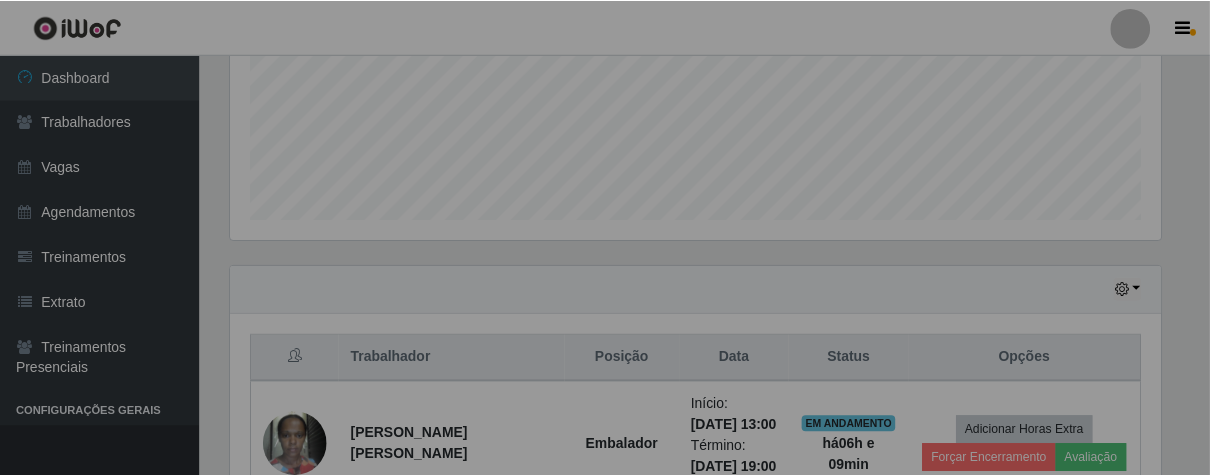 scroll, scrollTop: 828, scrollLeft: 0, axis: vertical 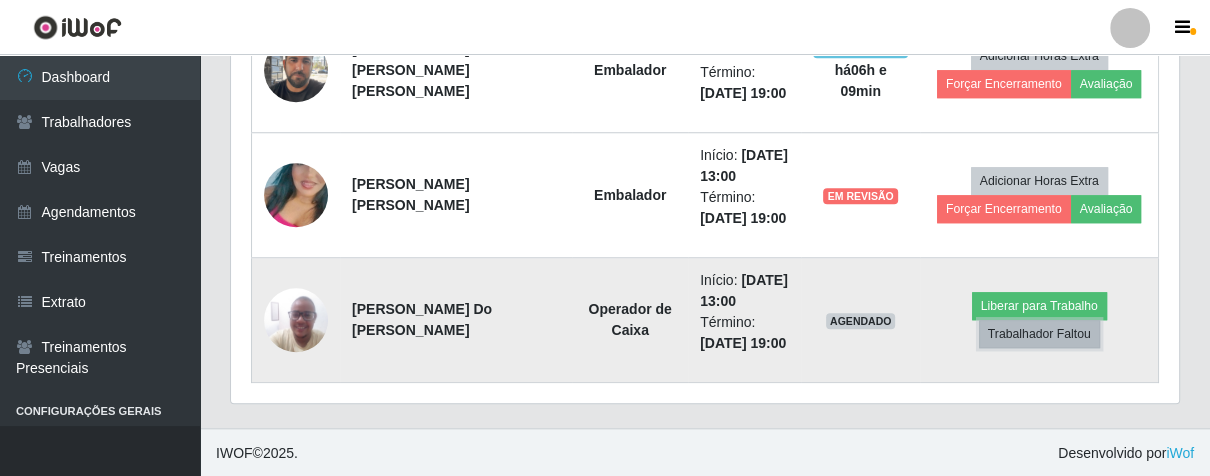 click on "Trabalhador Faltou" at bounding box center (1039, 334) 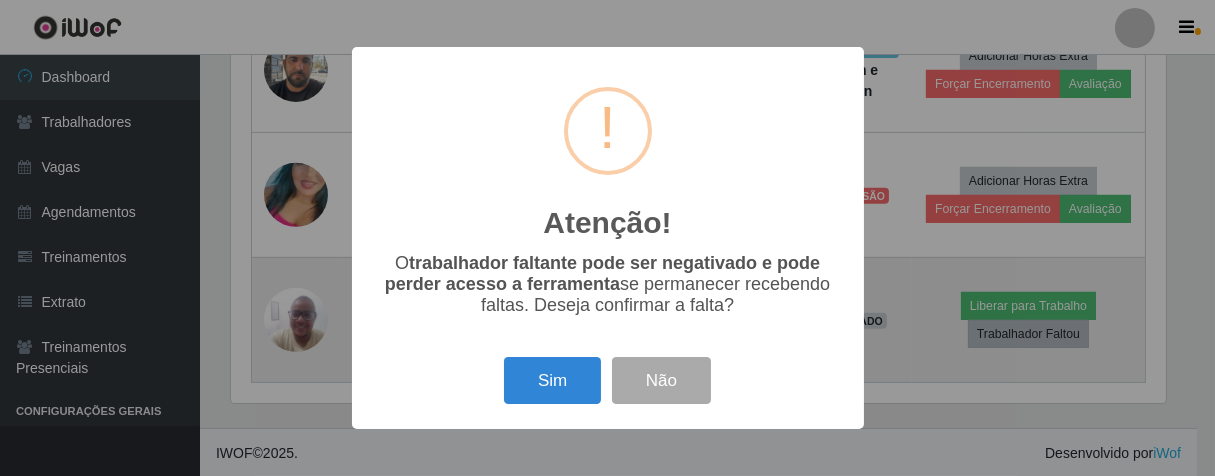 scroll, scrollTop: 999584, scrollLeft: 999064, axis: both 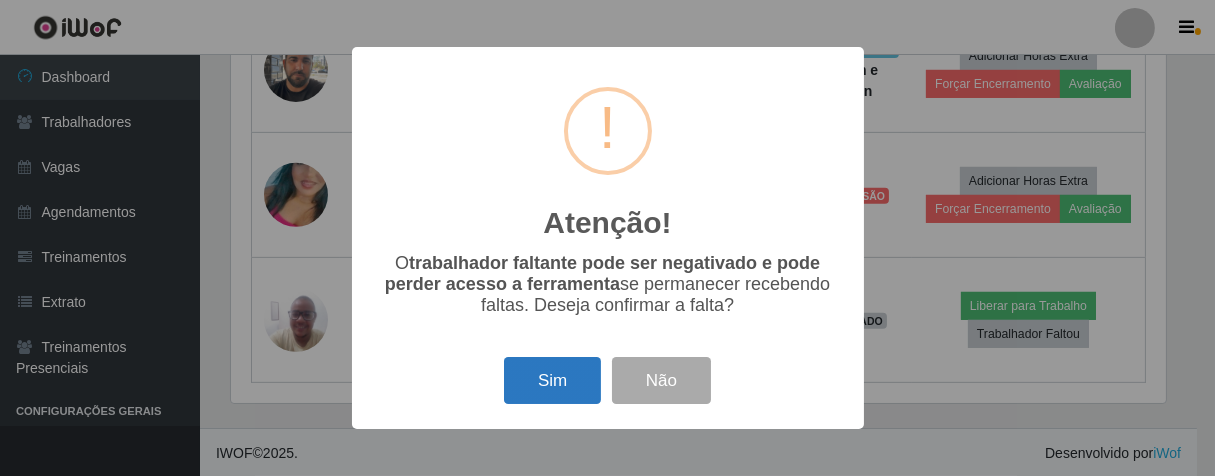 click on "Sim" at bounding box center [552, 380] 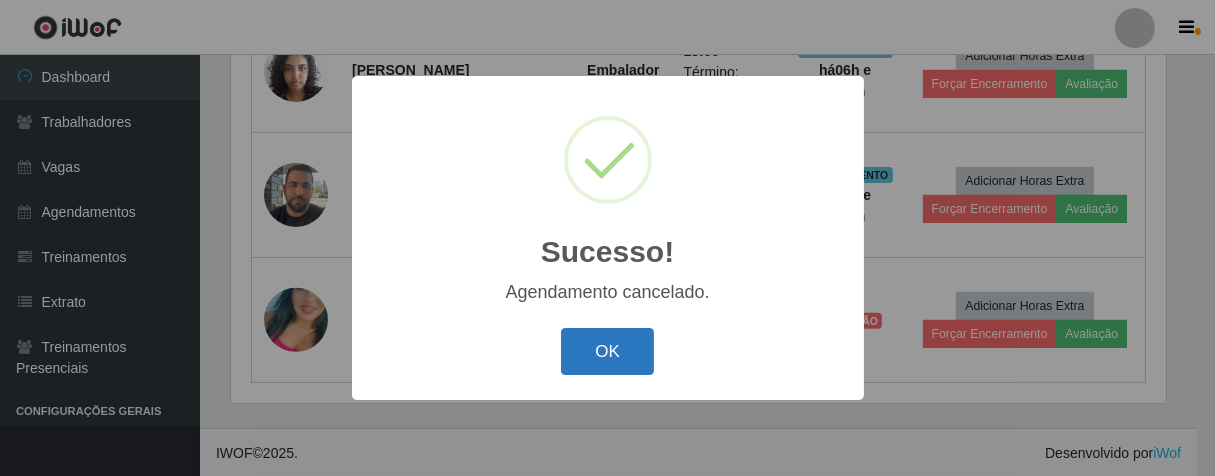click on "OK" at bounding box center (607, 351) 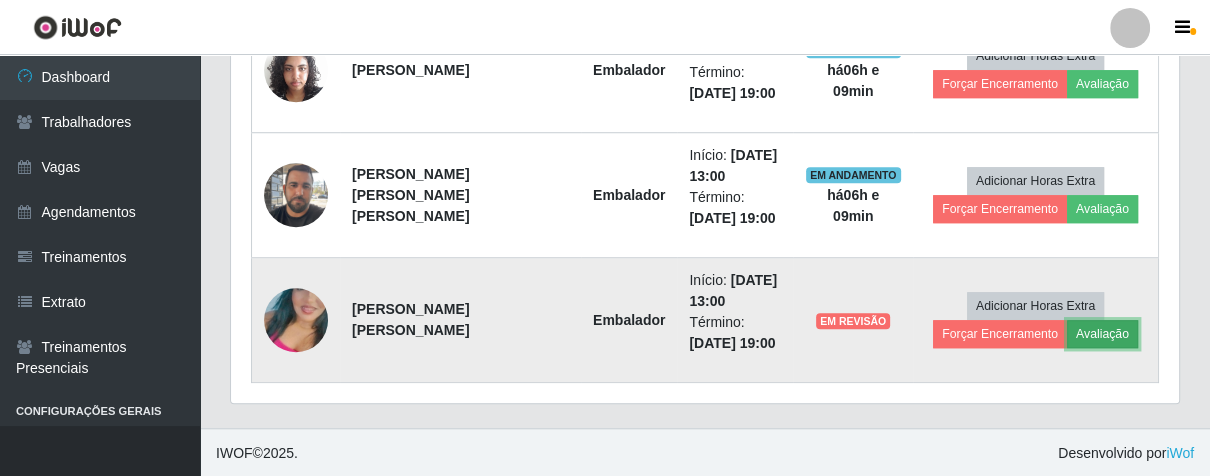 click on "Avaliação" at bounding box center [1102, 334] 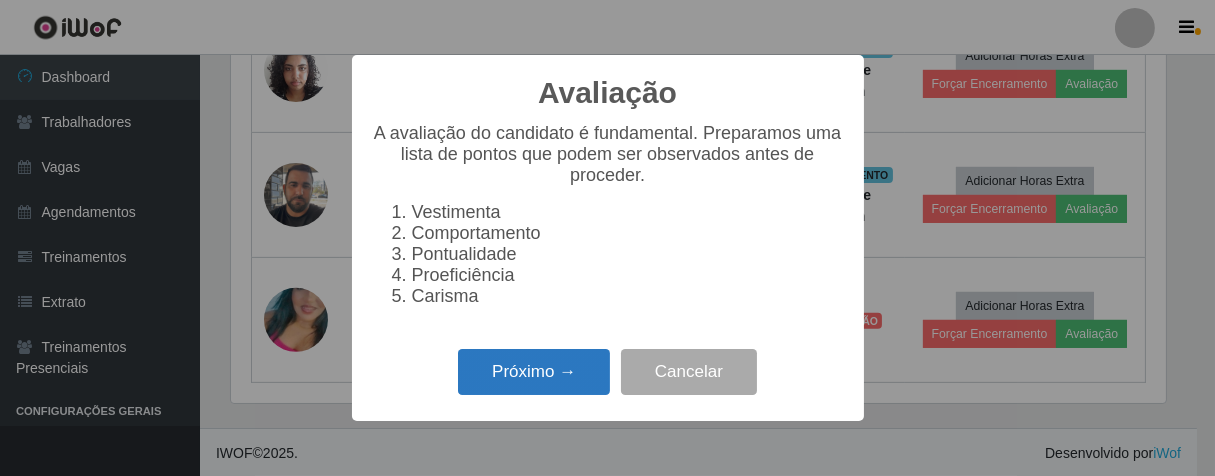 click on "Próximo →" at bounding box center [534, 372] 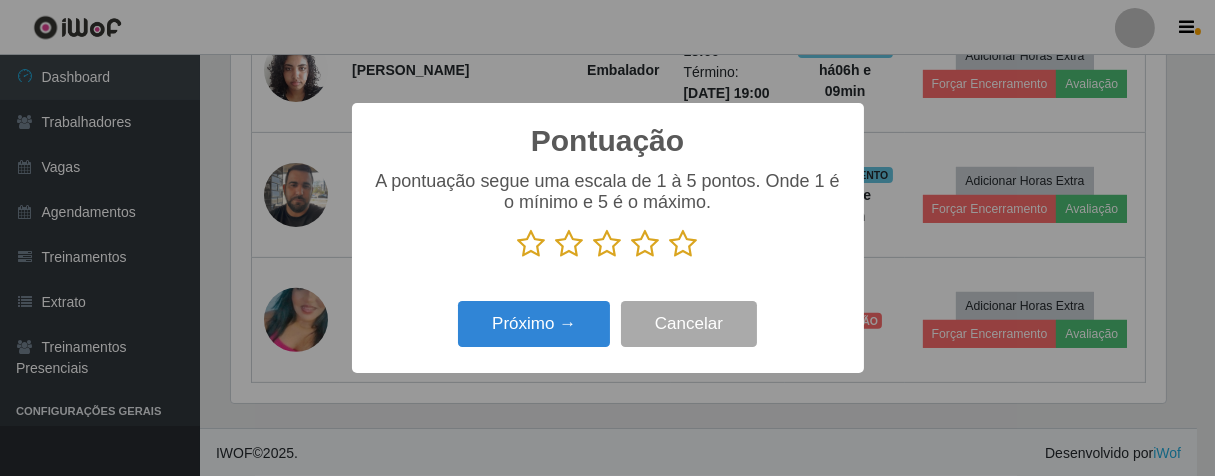 click at bounding box center [646, 244] 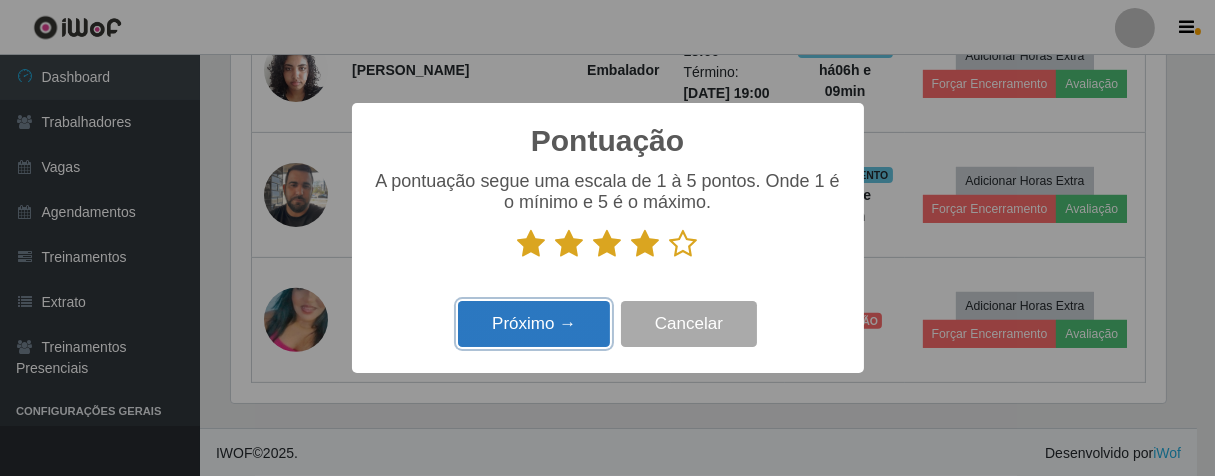 click on "Próximo →" at bounding box center (534, 324) 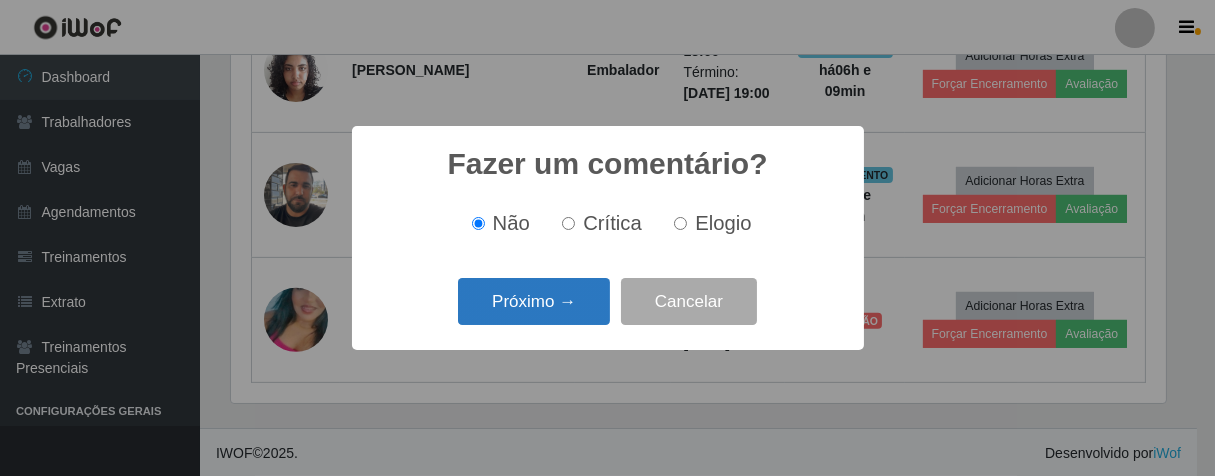 click on "Próximo →" at bounding box center (534, 301) 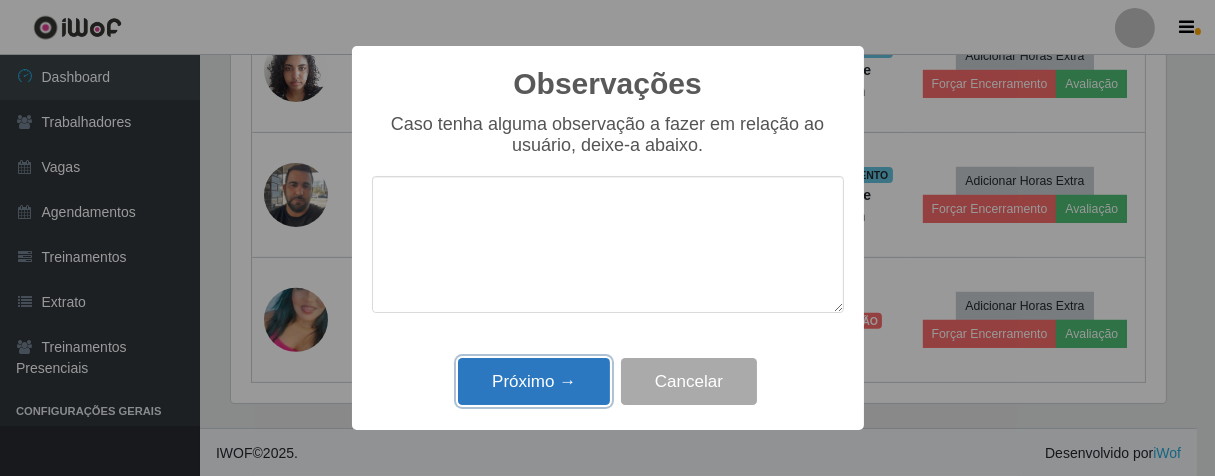 click on "Próximo →" at bounding box center (534, 381) 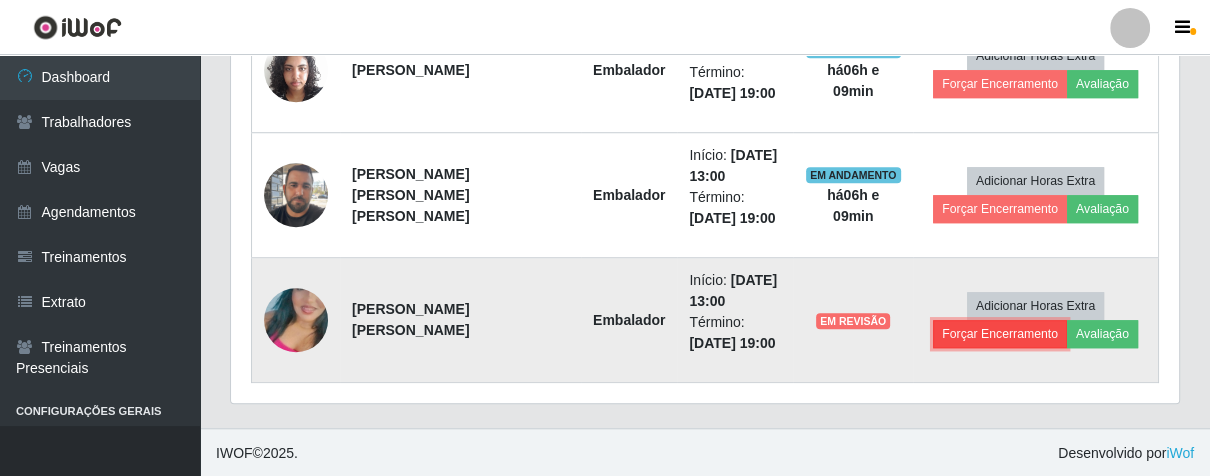 click on "Forçar Encerramento" at bounding box center (1000, 334) 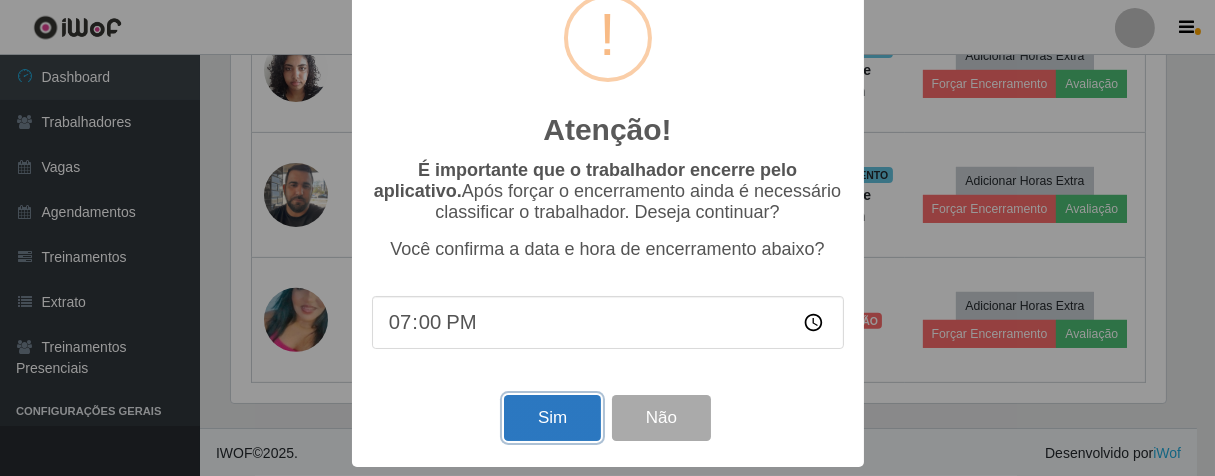 click on "Sim" at bounding box center [552, 418] 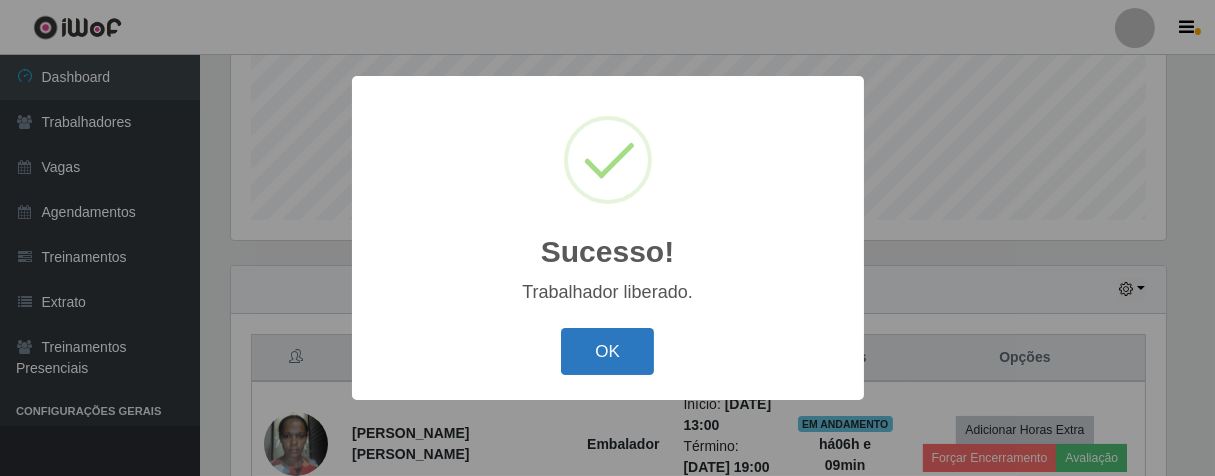 click on "OK" at bounding box center [607, 351] 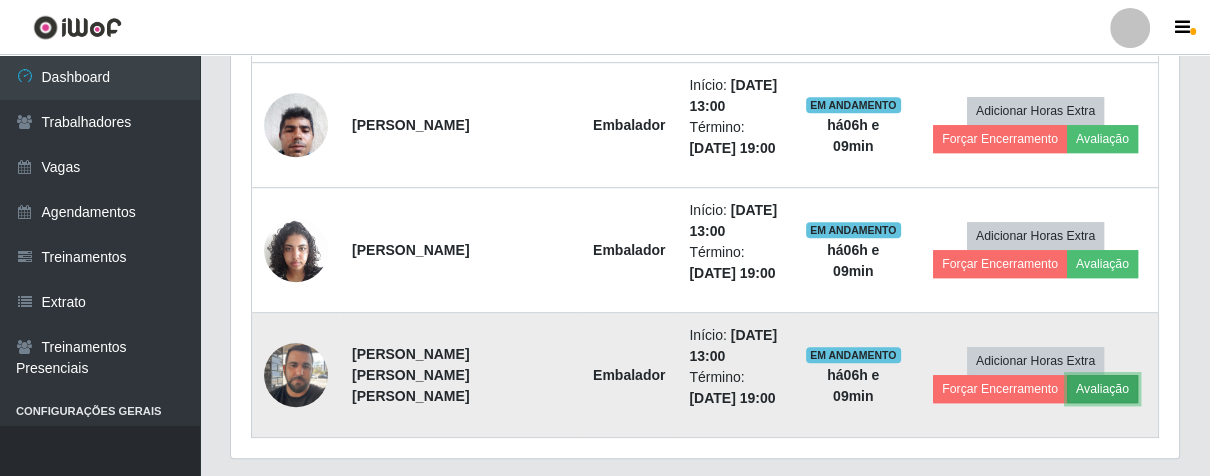 click on "Avaliação" at bounding box center (1102, 389) 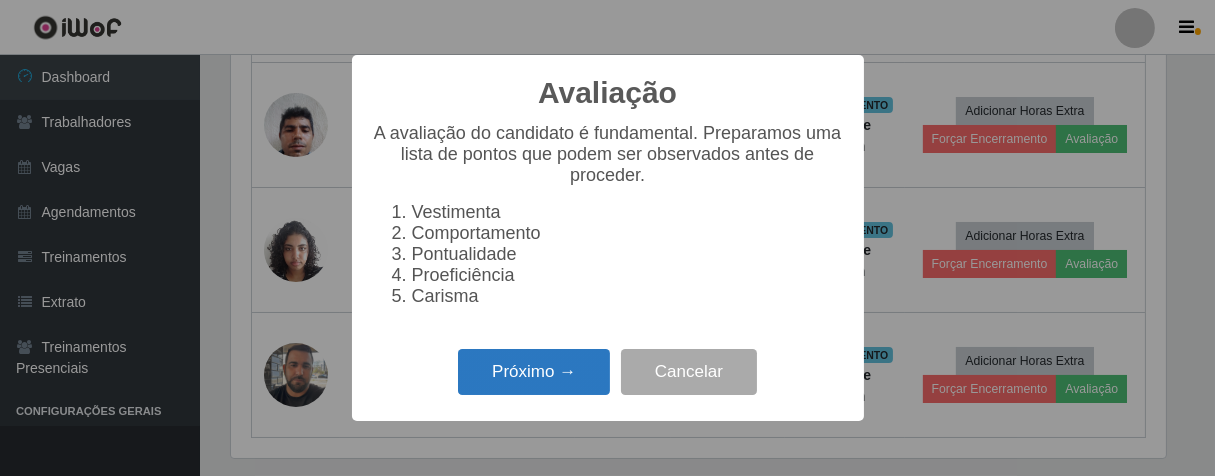 click on "Próximo →" at bounding box center [534, 372] 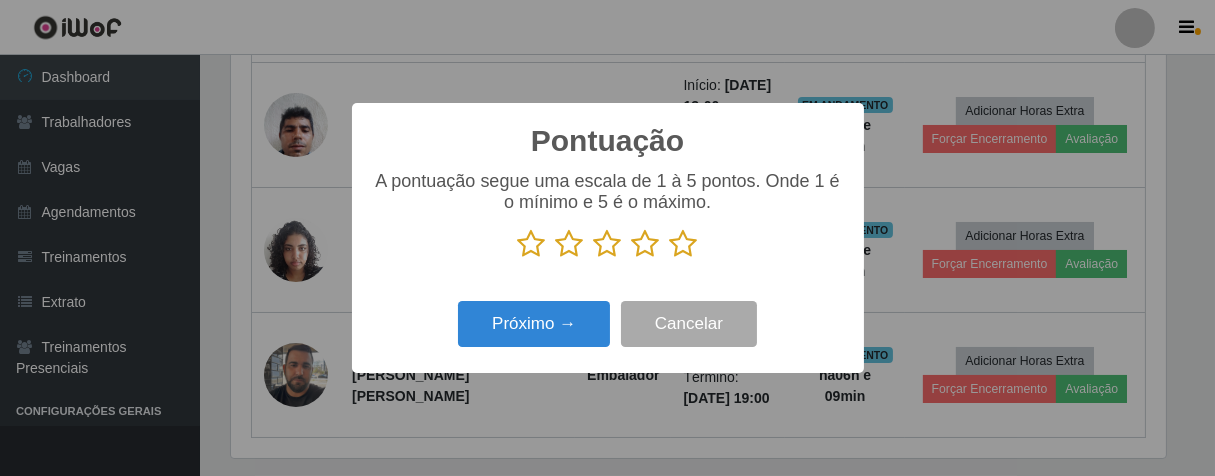 click on "A pontuação segue uma escala de 1 à 5 pontos.
Onde 1 é o mínimo e 5 é o máximo." at bounding box center (608, 215) 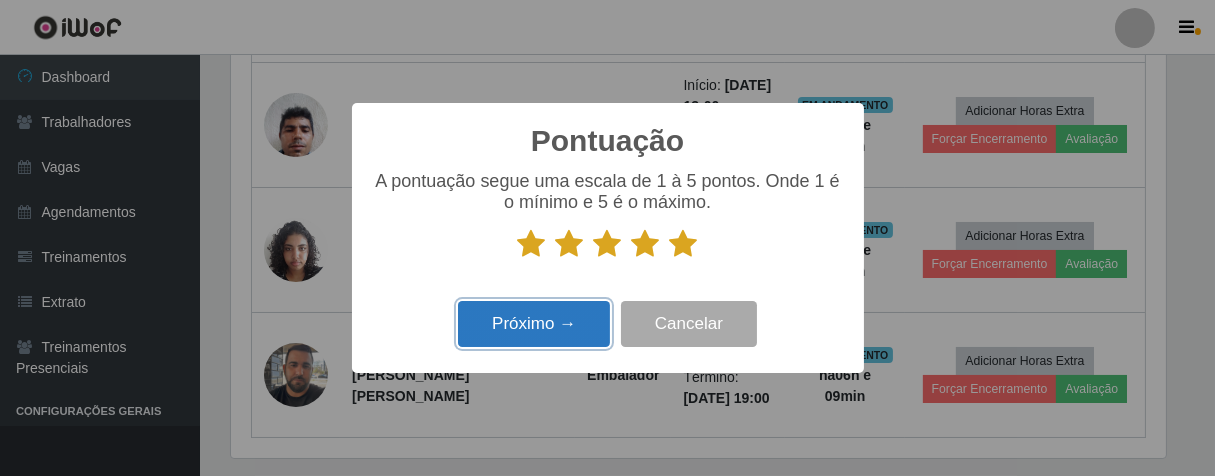 click on "Próximo →" at bounding box center (534, 324) 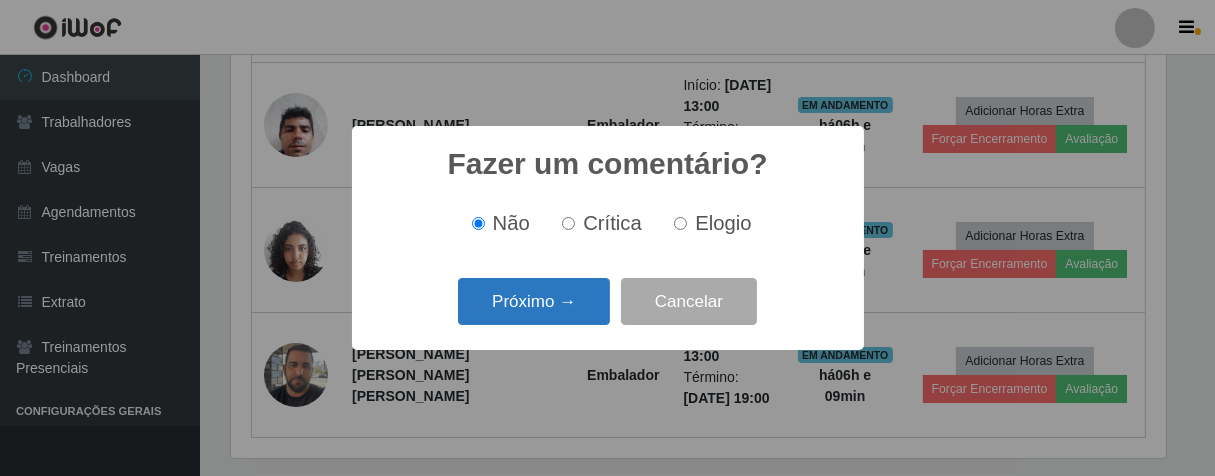 click on "Próximo →" at bounding box center [534, 301] 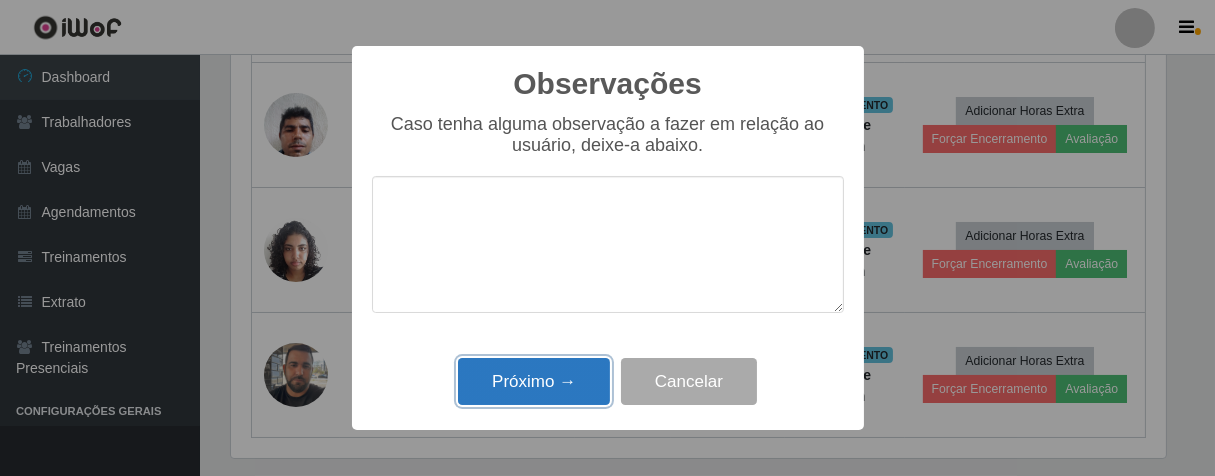 click on "Próximo →" at bounding box center (534, 381) 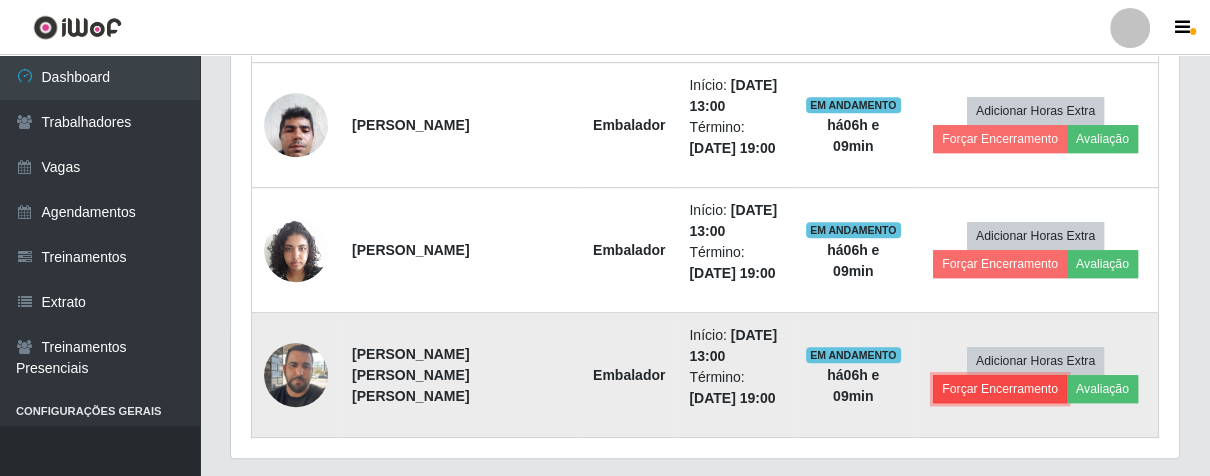 click on "Forçar Encerramento" at bounding box center [1000, 389] 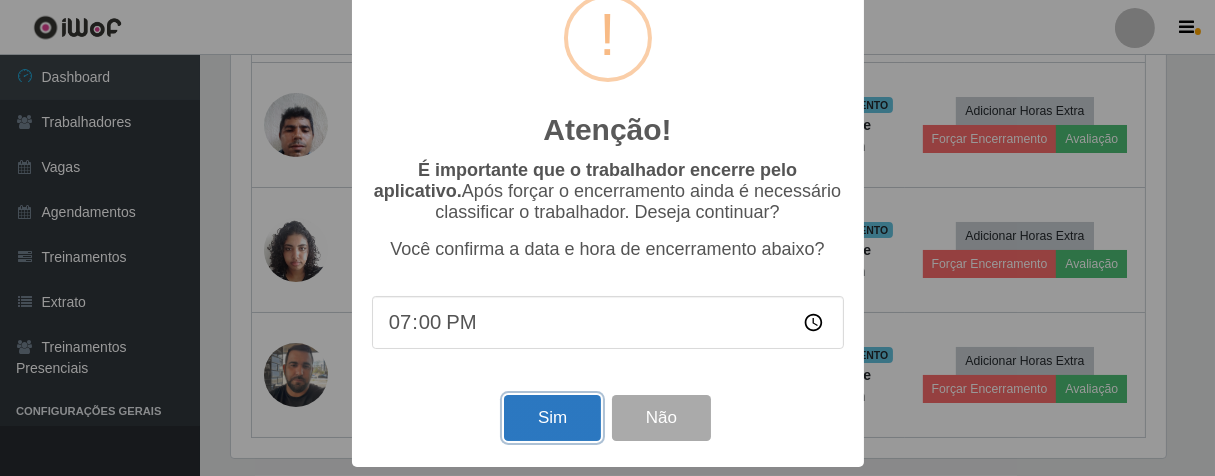click on "Sim" at bounding box center [552, 418] 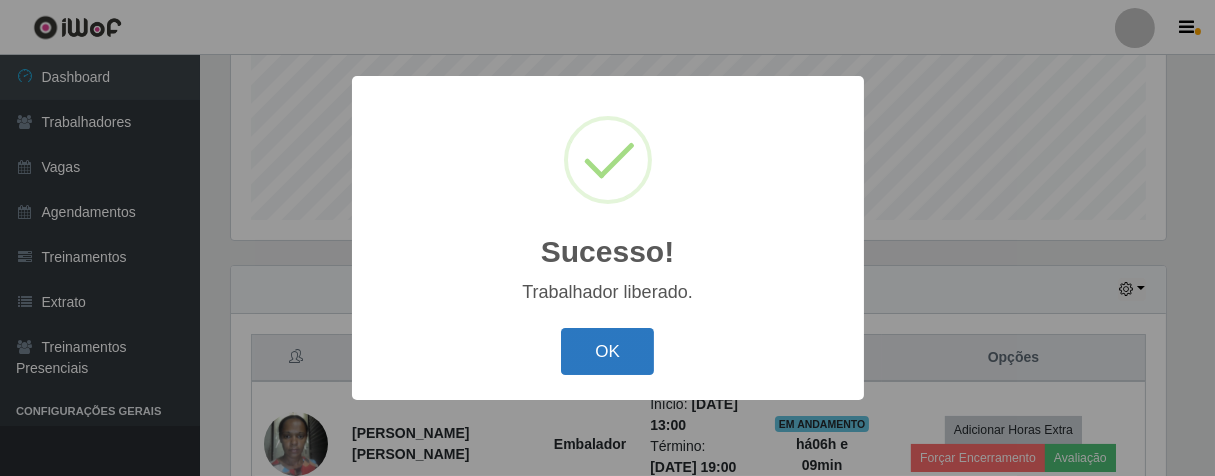 click on "OK" at bounding box center [607, 351] 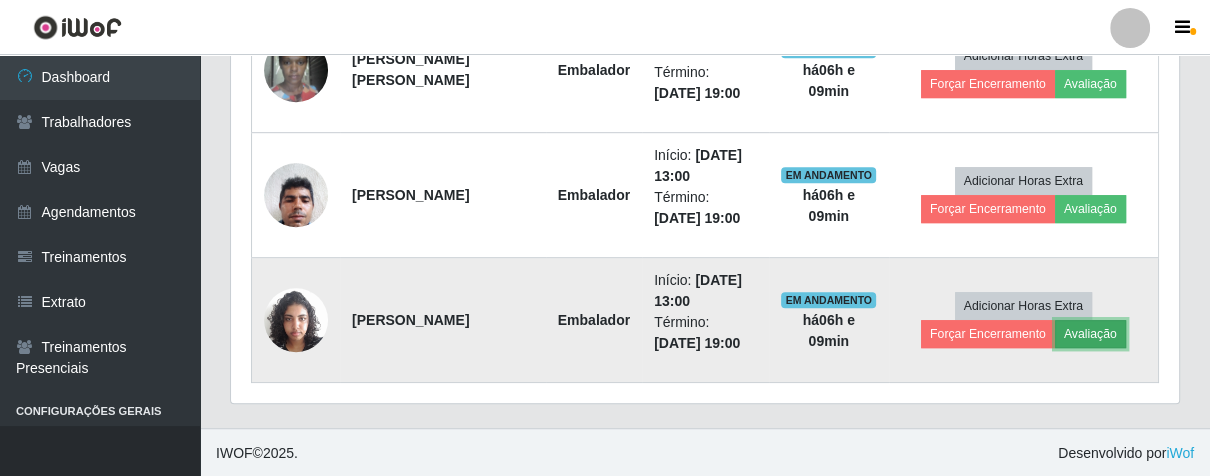 click on "Avaliação" at bounding box center [1090, 334] 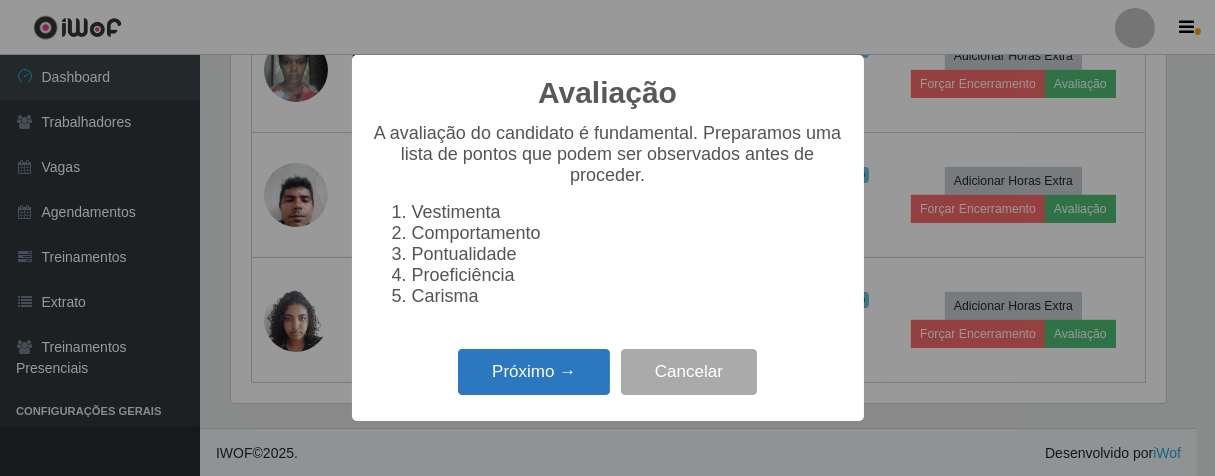 click on "Próximo →" at bounding box center (534, 372) 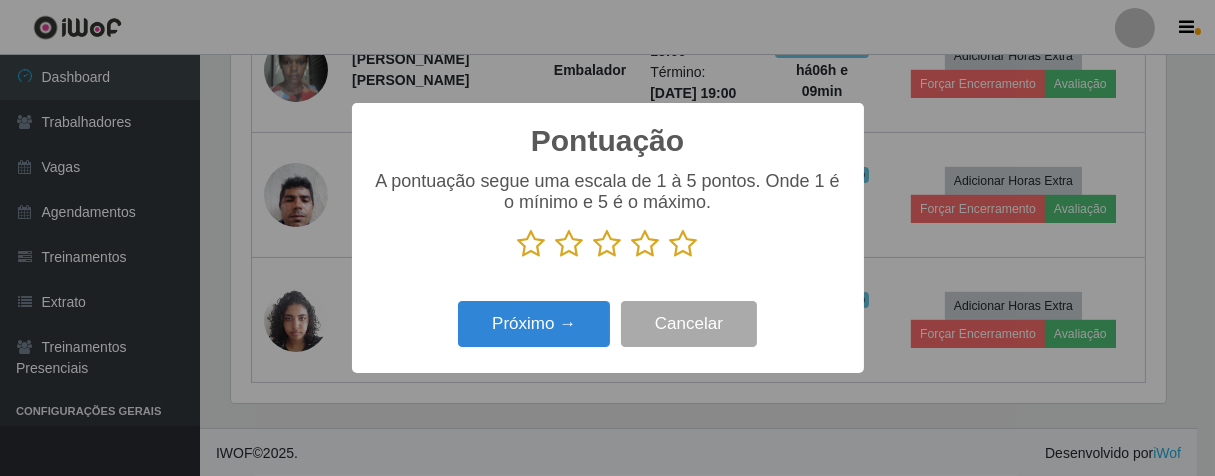 click at bounding box center (608, 244) 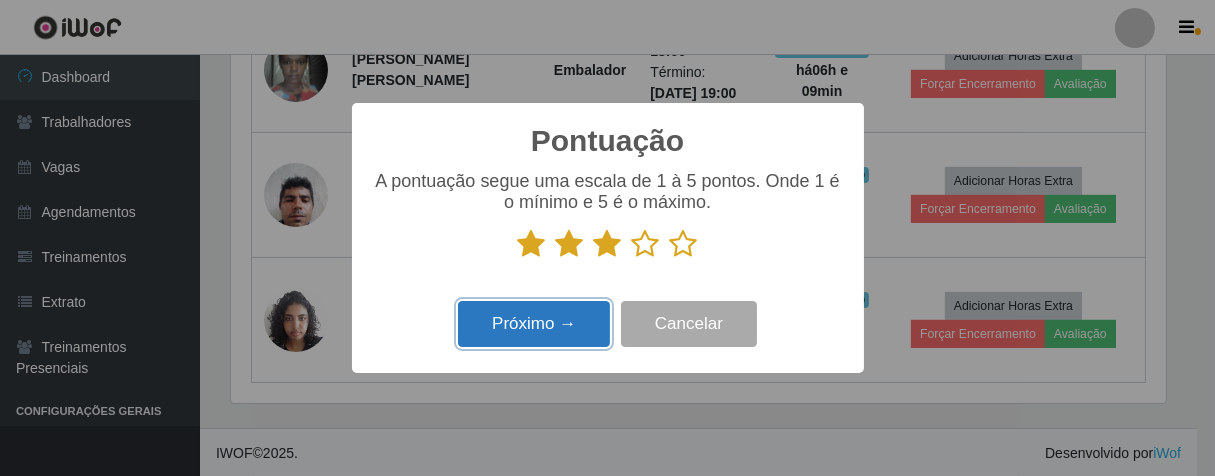 click on "Próximo →" at bounding box center (534, 324) 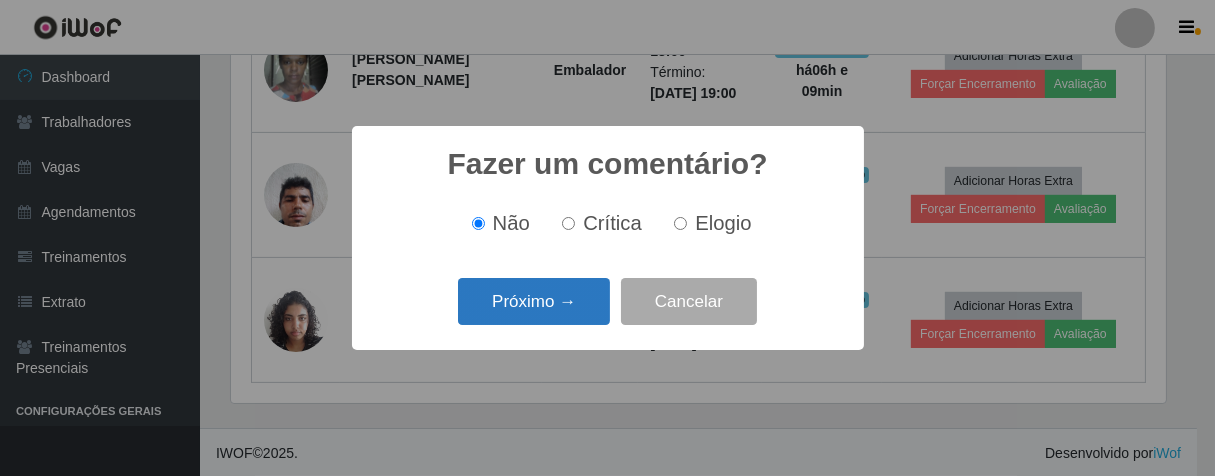 click on "Próximo →" at bounding box center (534, 301) 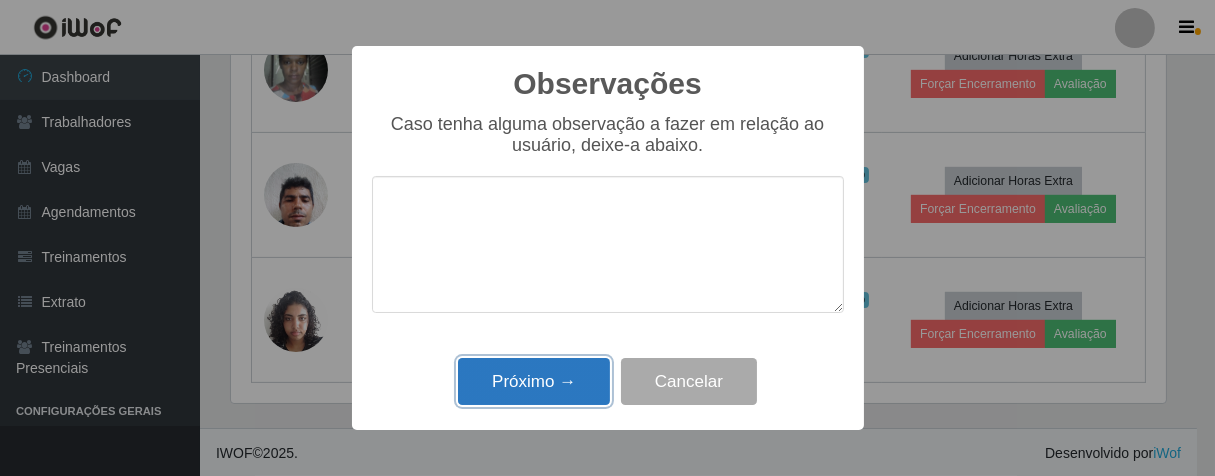 click on "Próximo →" at bounding box center (534, 381) 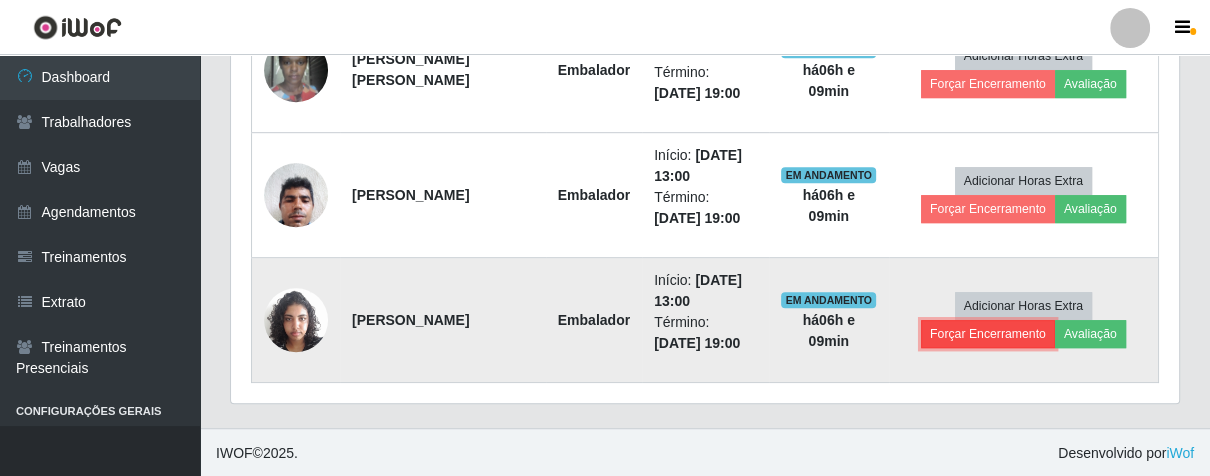 click on "Forçar Encerramento" at bounding box center [988, 334] 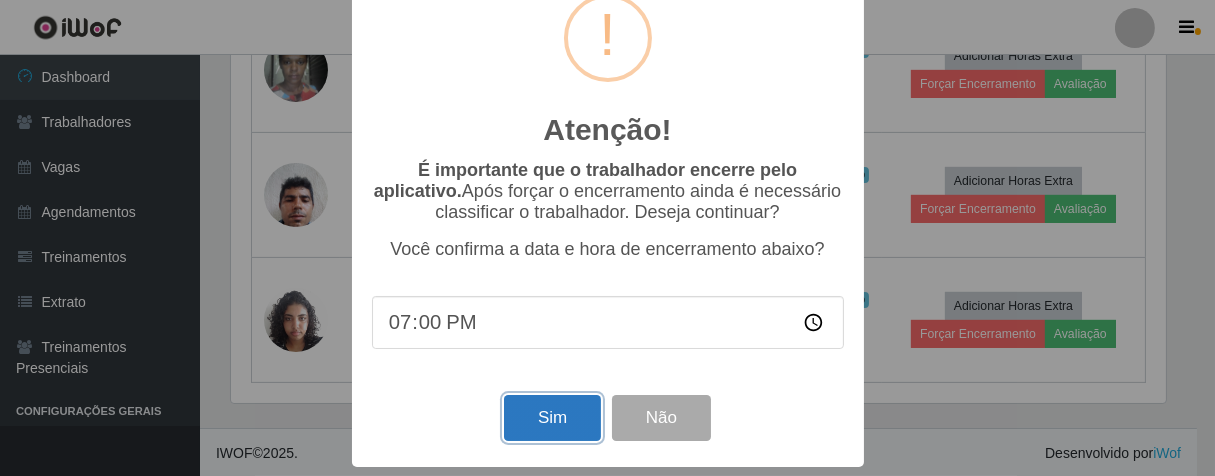 click on "Sim" at bounding box center (552, 418) 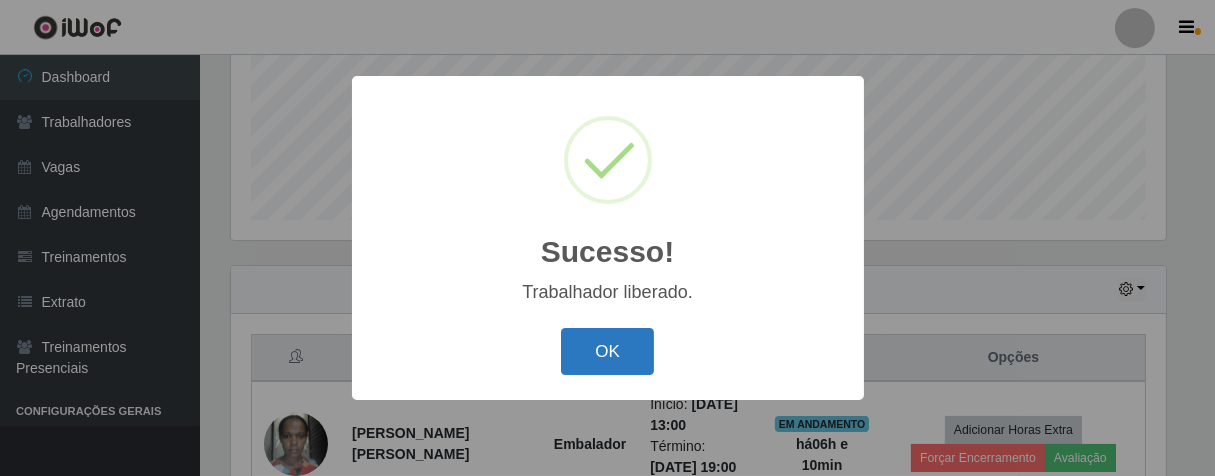 click on "OK" at bounding box center (607, 351) 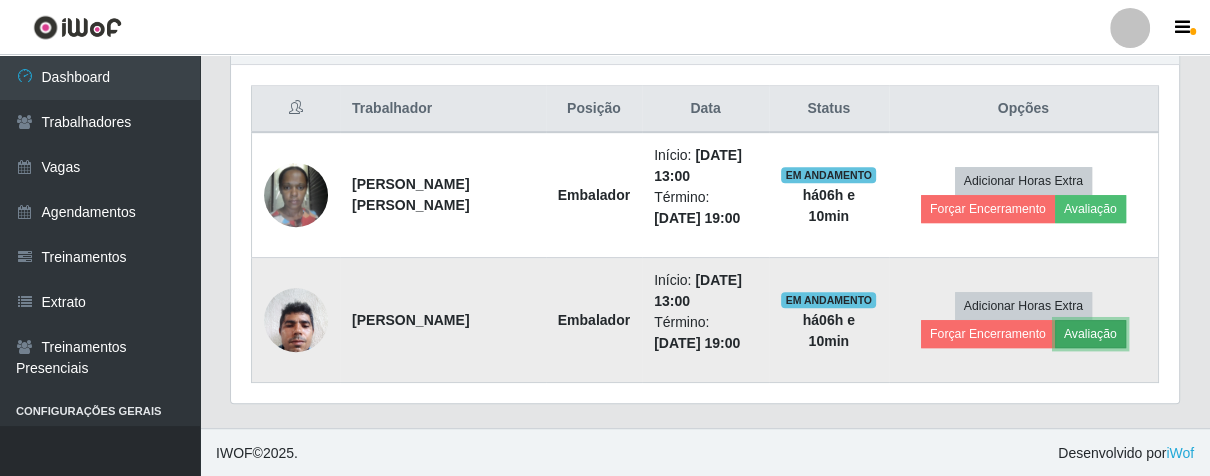 click on "Avaliação" at bounding box center [1090, 334] 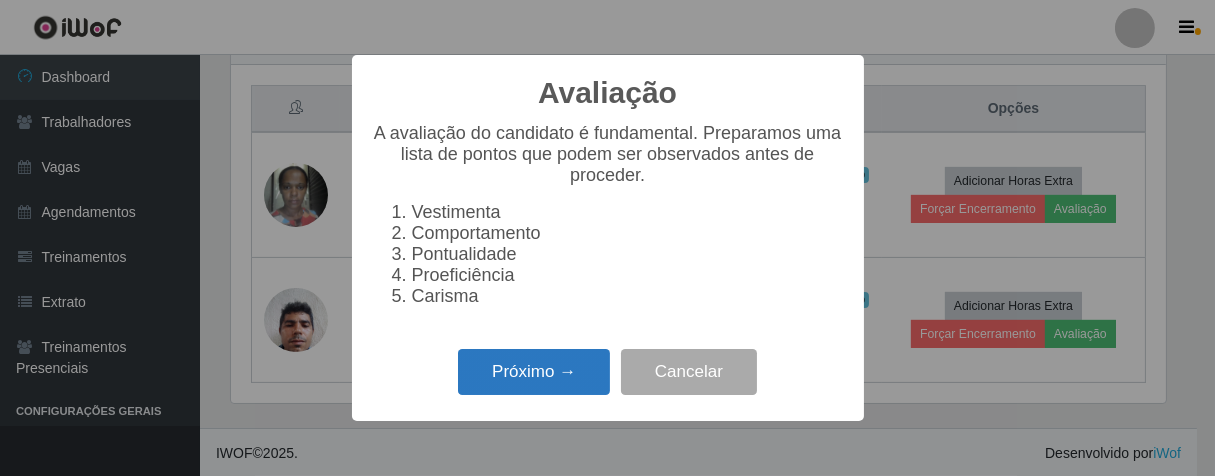 click on "Próximo →" at bounding box center [534, 372] 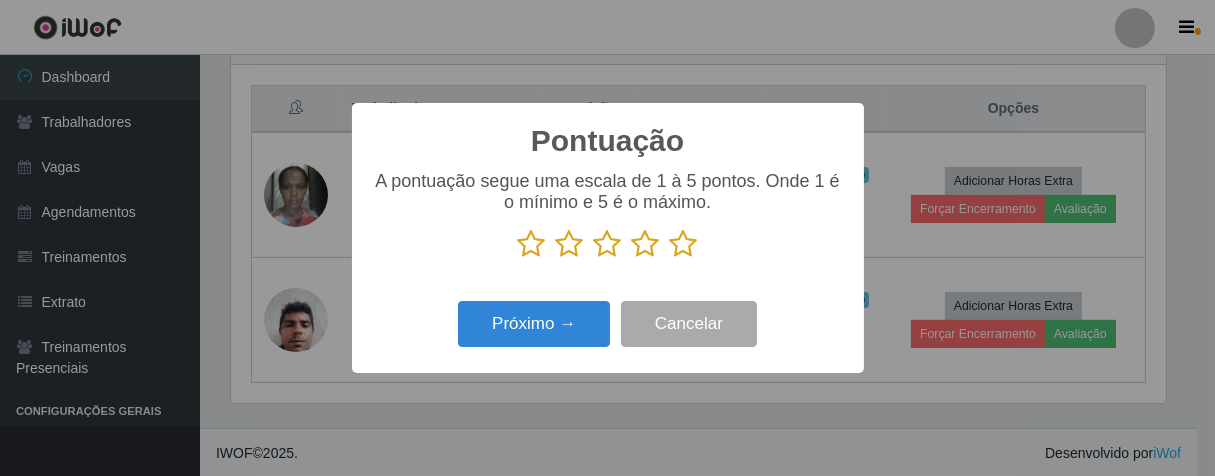 click at bounding box center [646, 244] 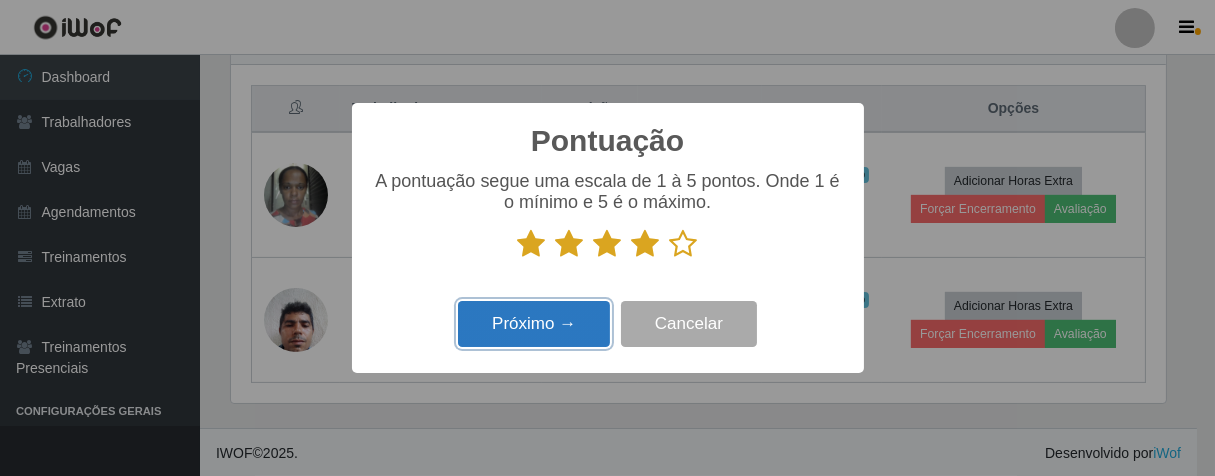 click on "Próximo →" at bounding box center (534, 324) 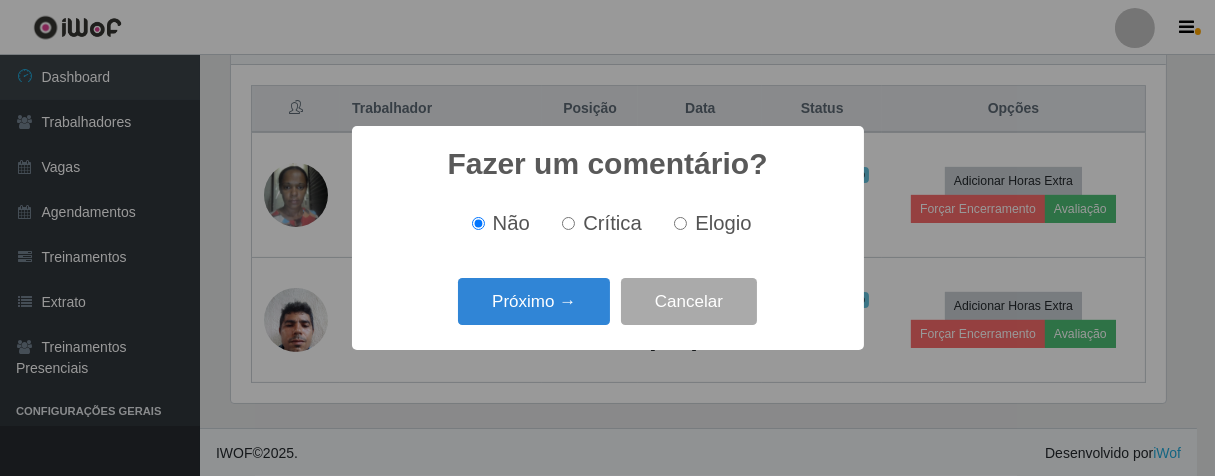 click on "Próximo →" at bounding box center (534, 301) 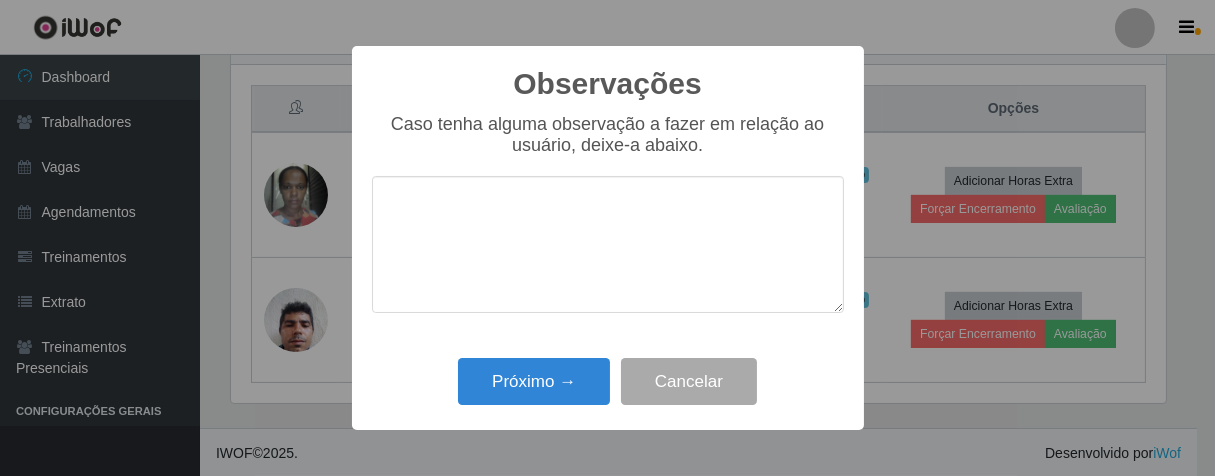 click on "Próximo → Cancelar" at bounding box center [608, 381] 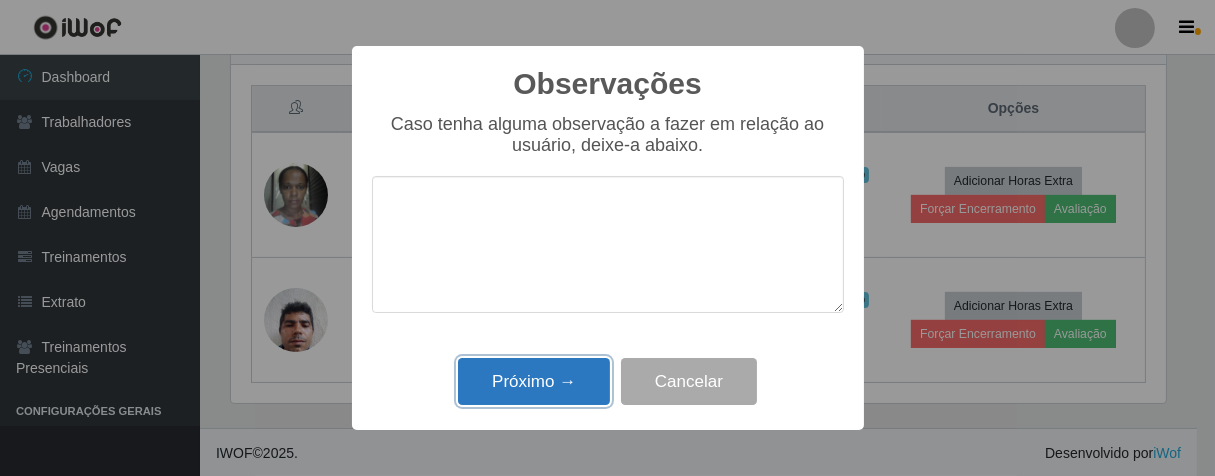 click on "Próximo →" at bounding box center [534, 381] 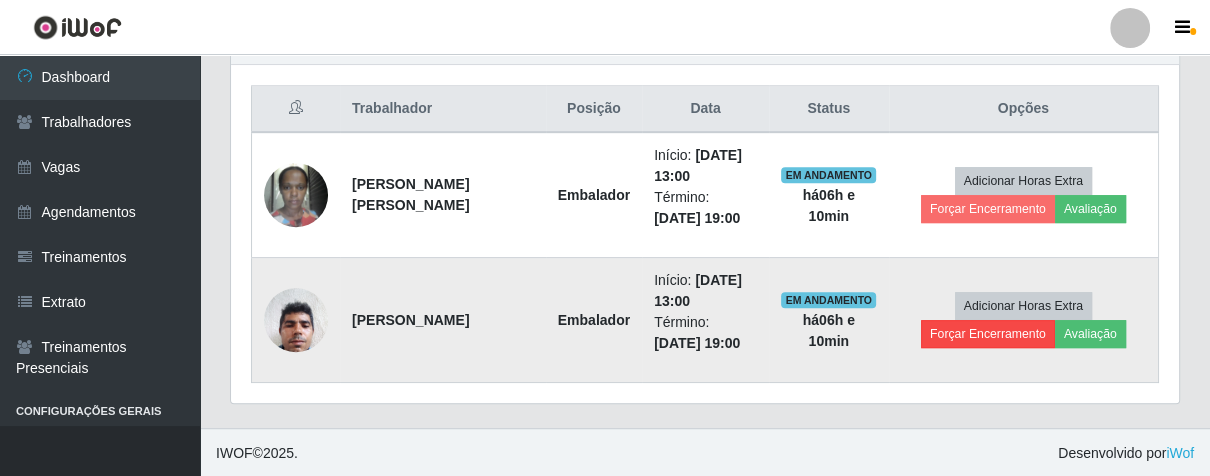 click on "Adicionar Horas Extra Forçar Encerramento Avaliação" at bounding box center [1024, 320] 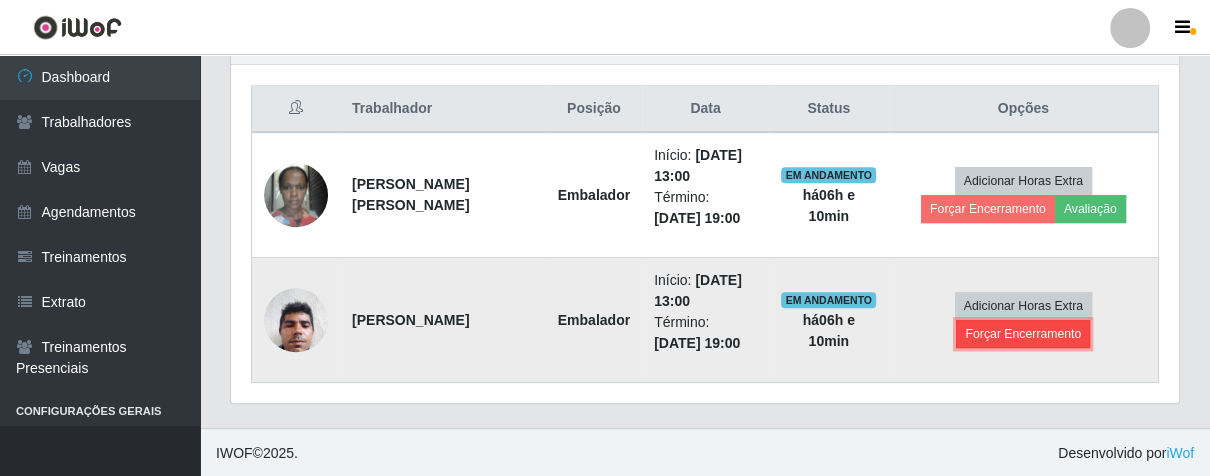 click on "Forçar Encerramento" at bounding box center (1023, 334) 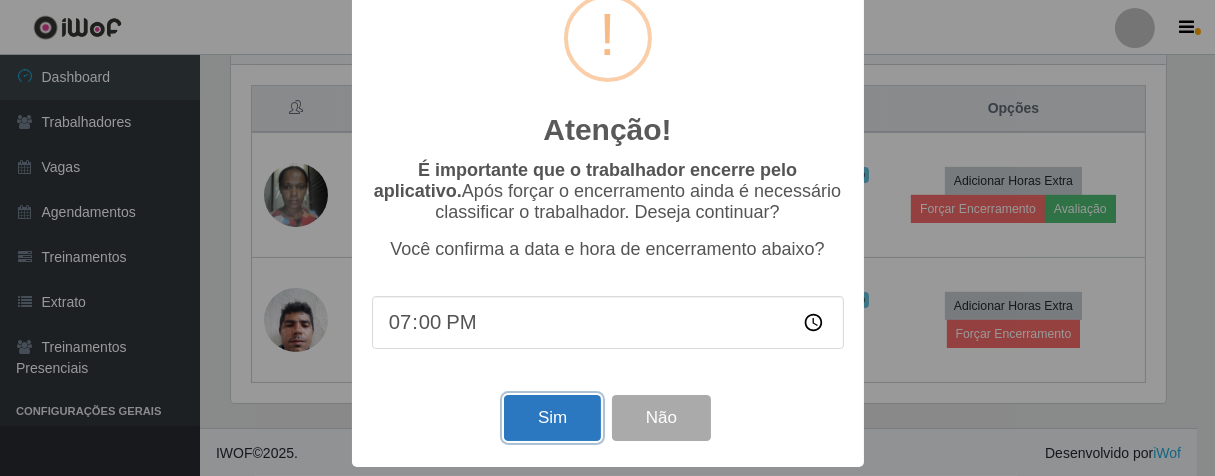 click on "Sim" at bounding box center [552, 418] 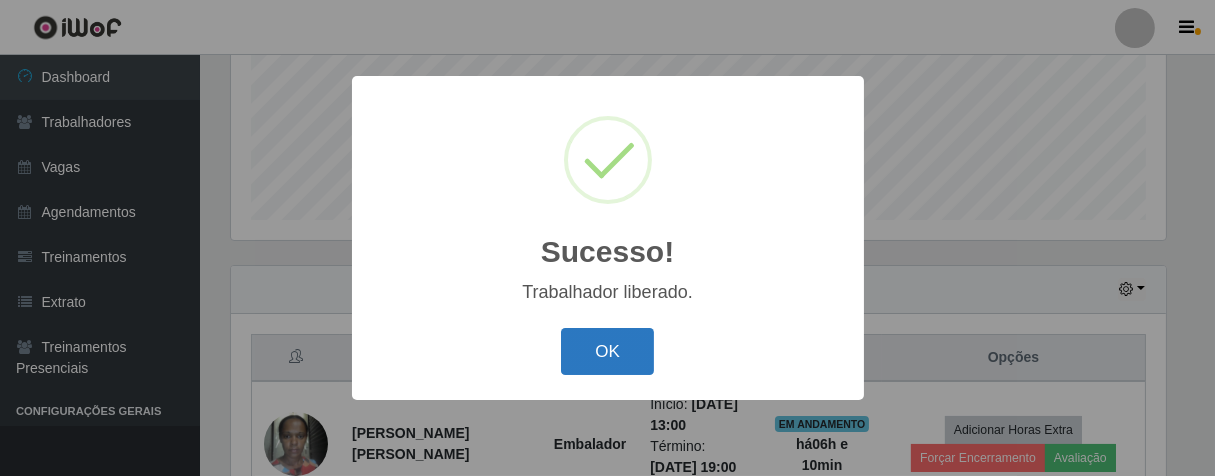 click on "OK" at bounding box center [607, 351] 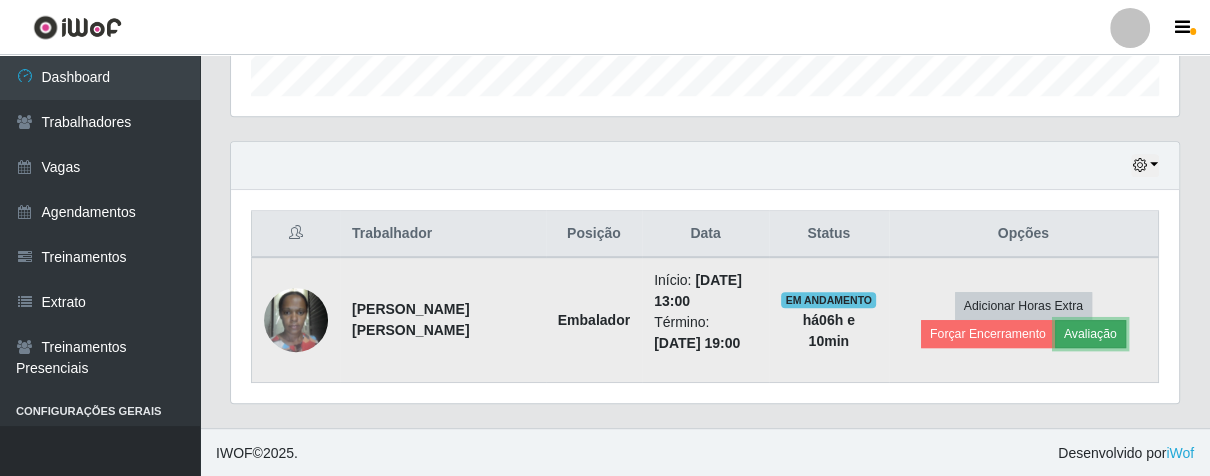 click on "Avaliação" at bounding box center [1090, 334] 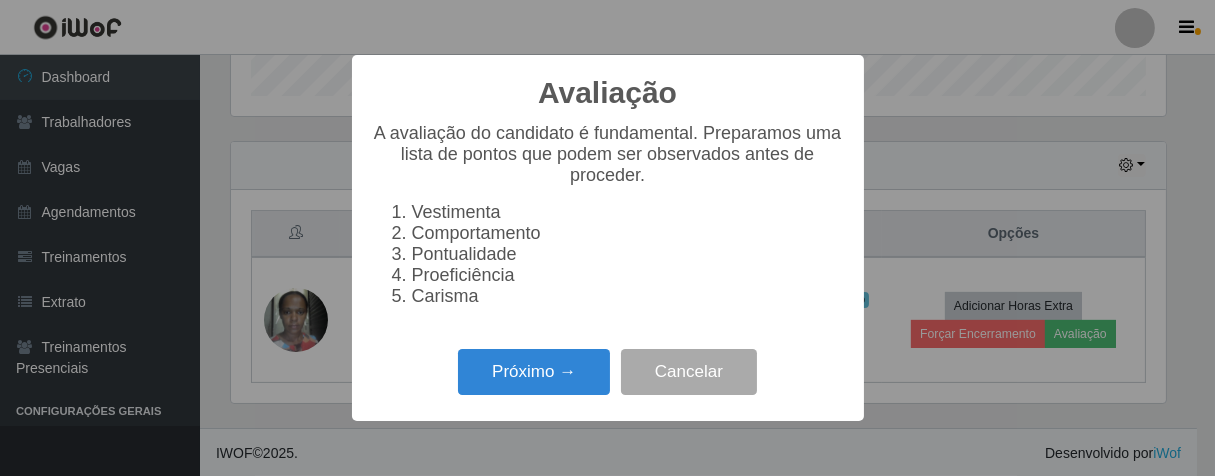 click on "Próximo → Cancelar" at bounding box center [608, 371] 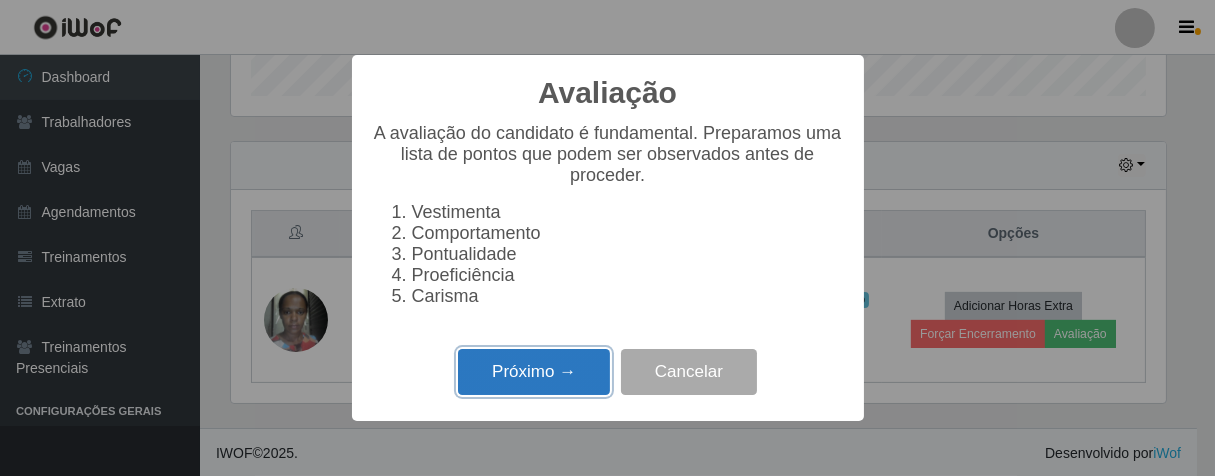 click on "Próximo →" at bounding box center [534, 372] 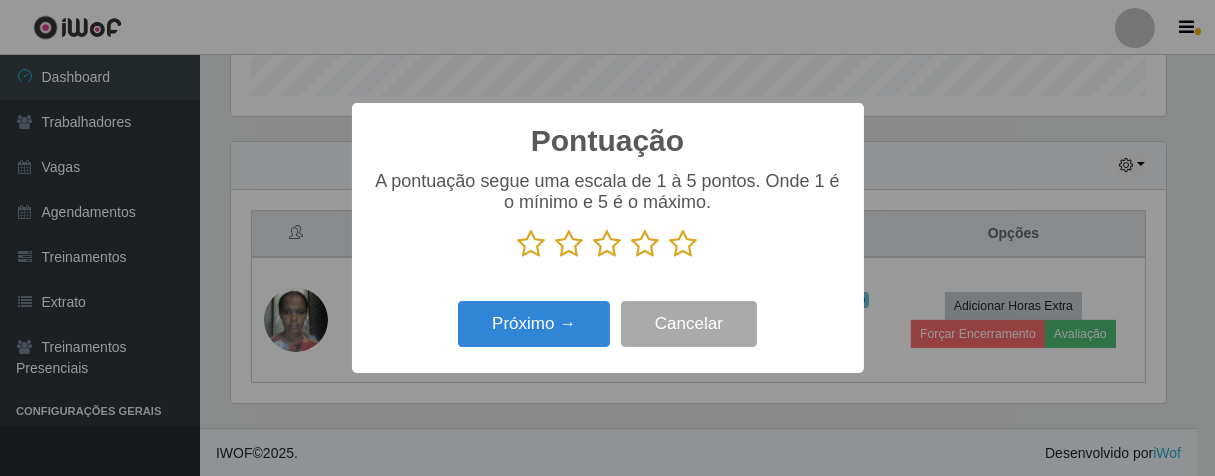 click at bounding box center [646, 244] 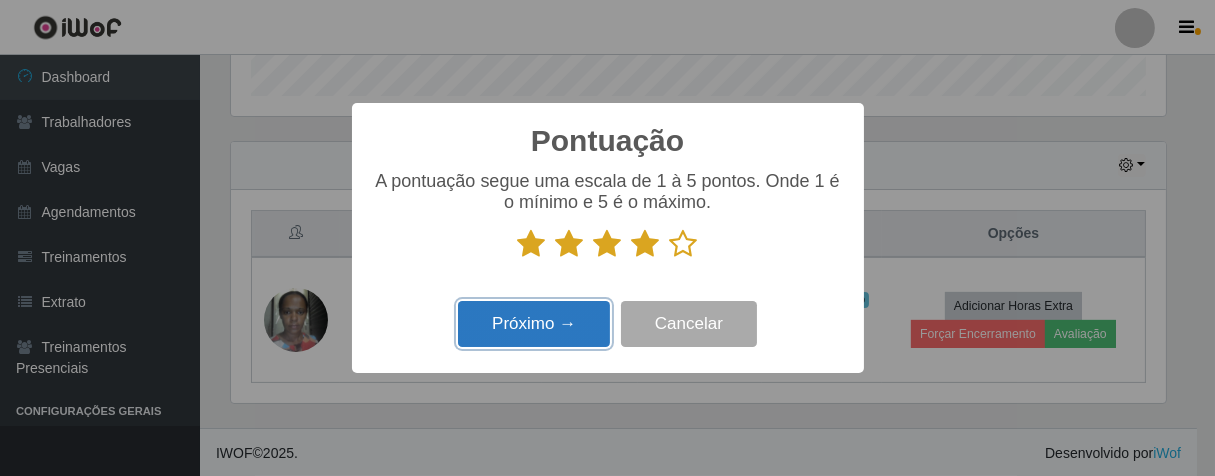 click on "Próximo →" at bounding box center [534, 324] 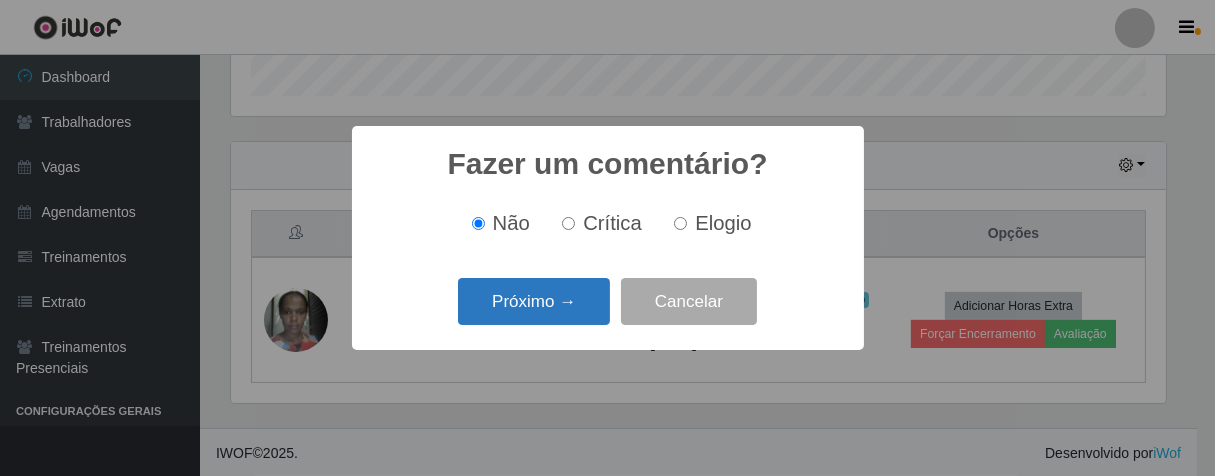 click on "Próximo →" at bounding box center [534, 301] 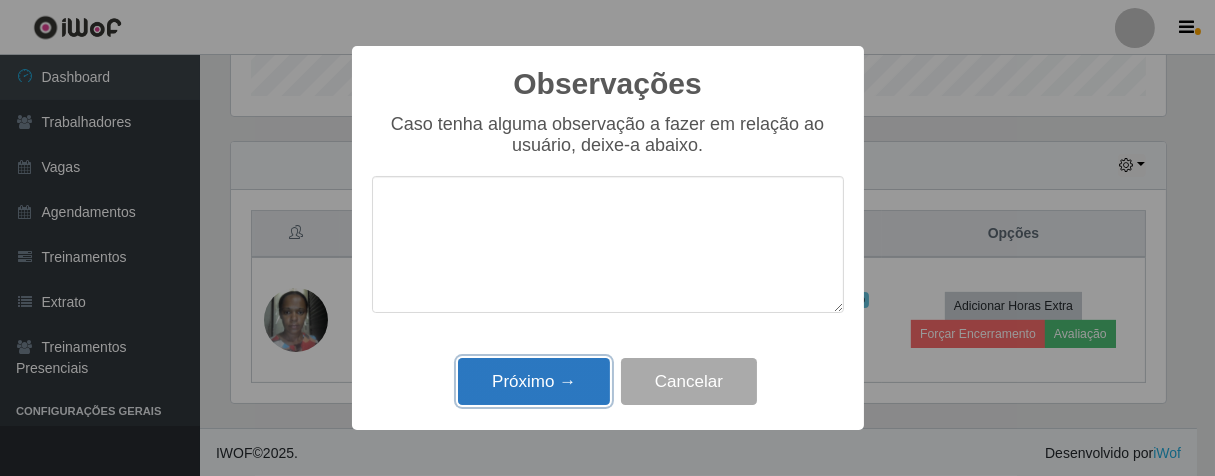click on "Próximo →" at bounding box center [534, 381] 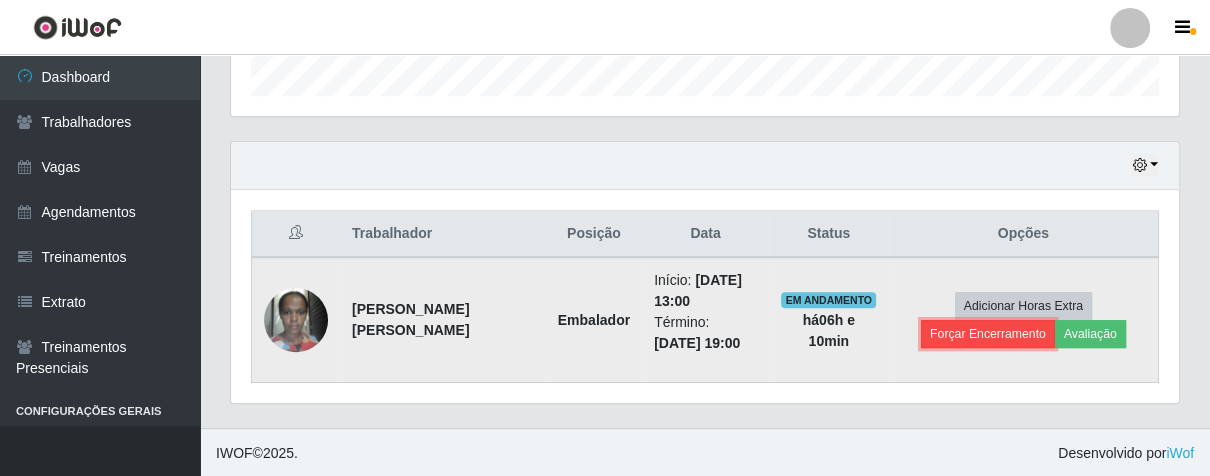 click on "Forçar Encerramento" at bounding box center [988, 334] 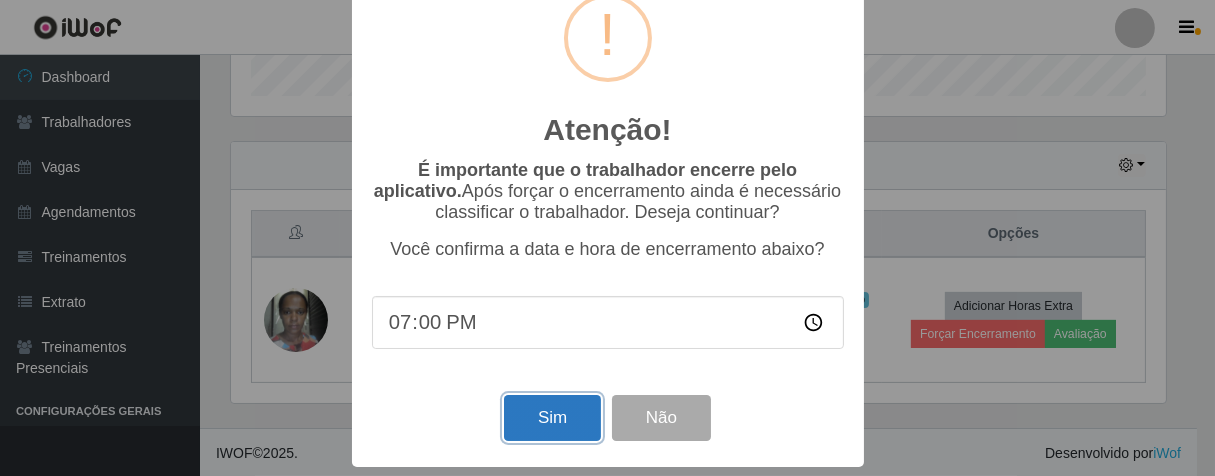 click on "Sim" at bounding box center [552, 418] 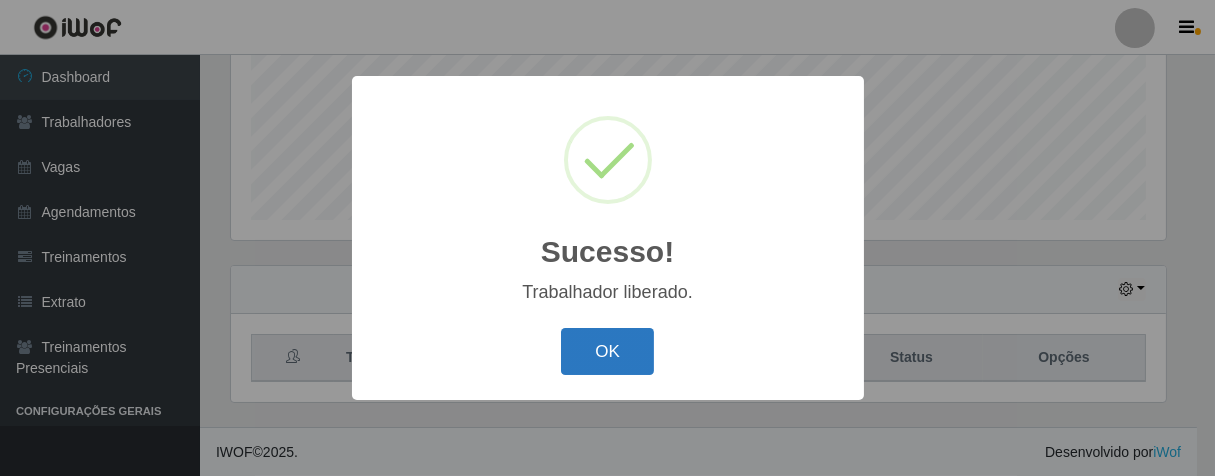 click on "OK" at bounding box center [607, 351] 